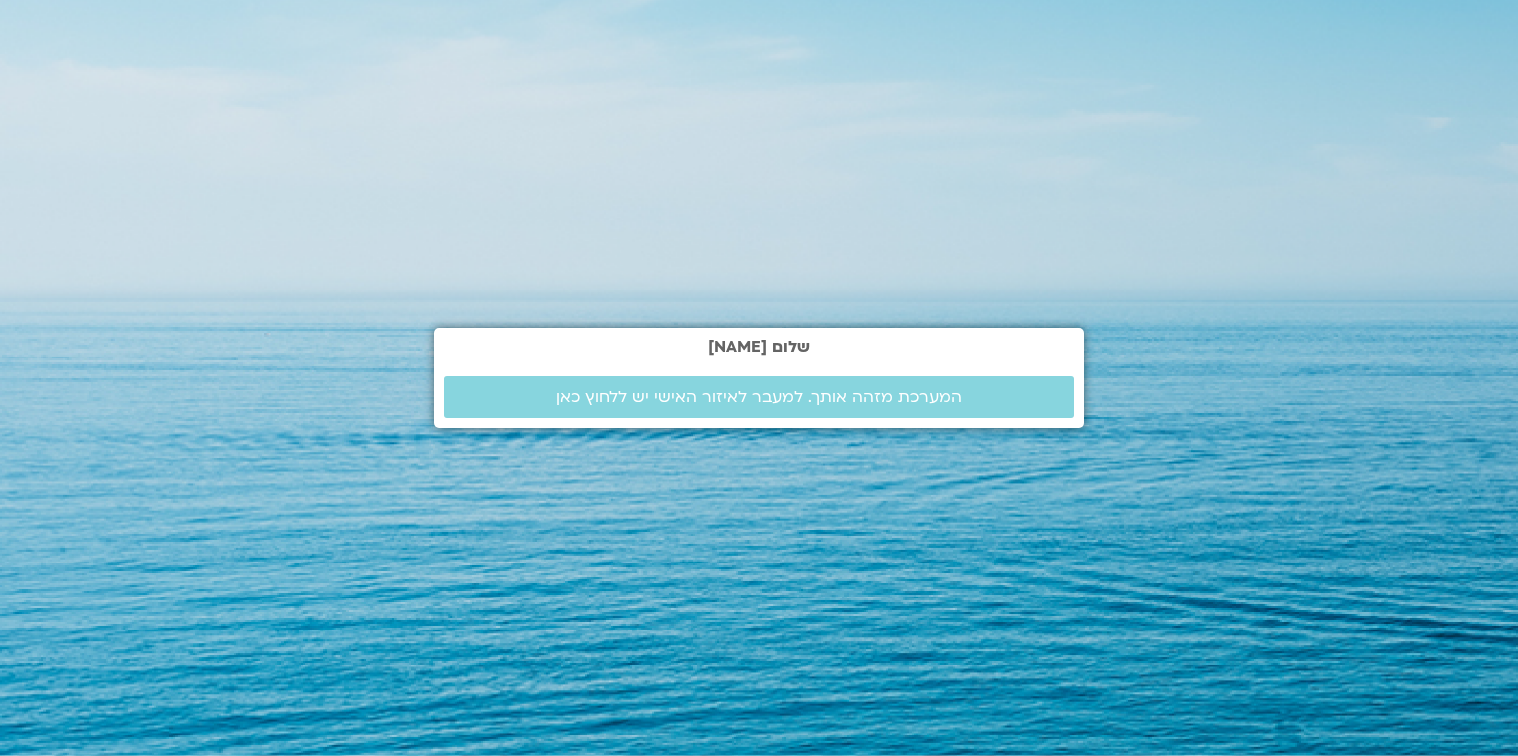 scroll, scrollTop: 0, scrollLeft: 0, axis: both 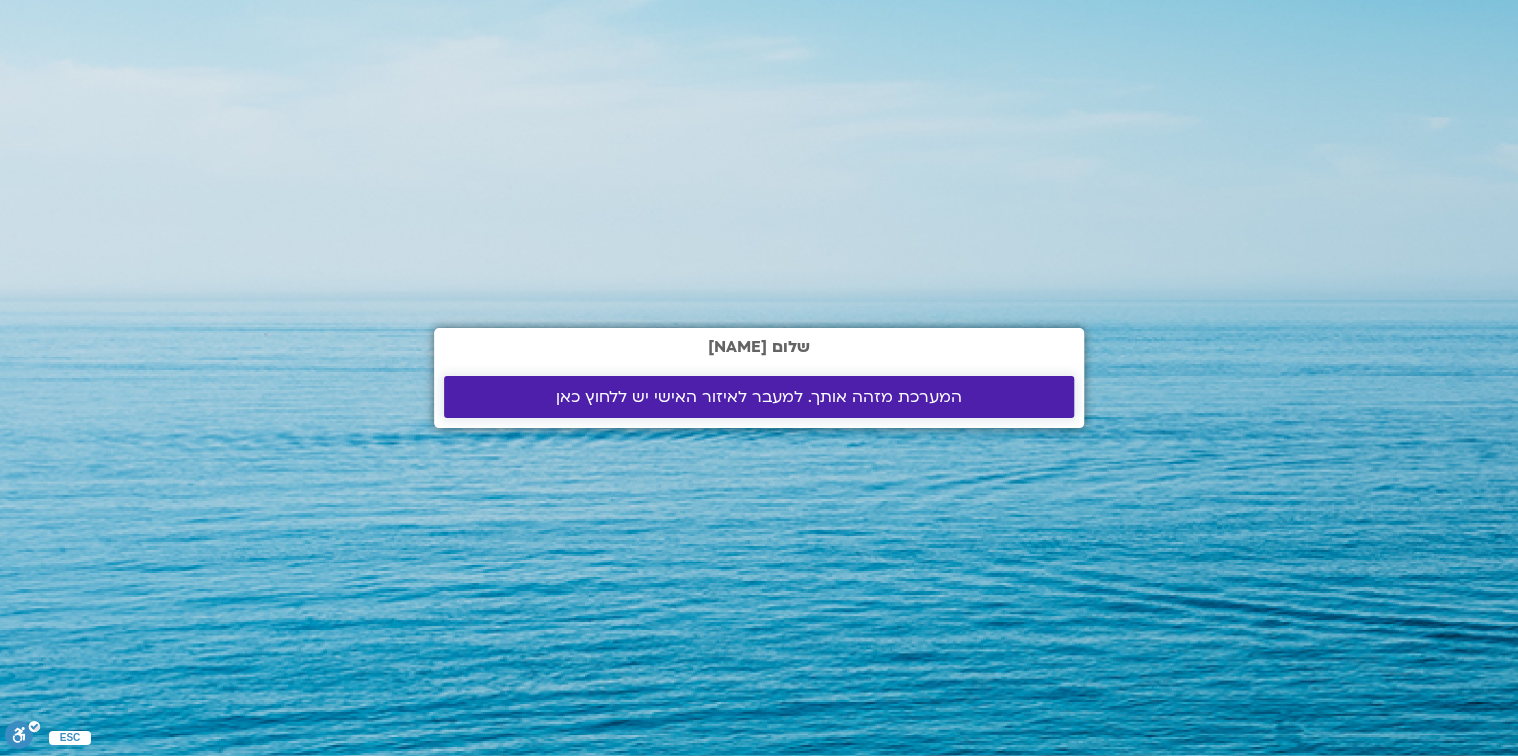 click on "המערכת מזהה אותך. למעבר לאיזור האישי יש ללחוץ כאן" at bounding box center [759, 397] 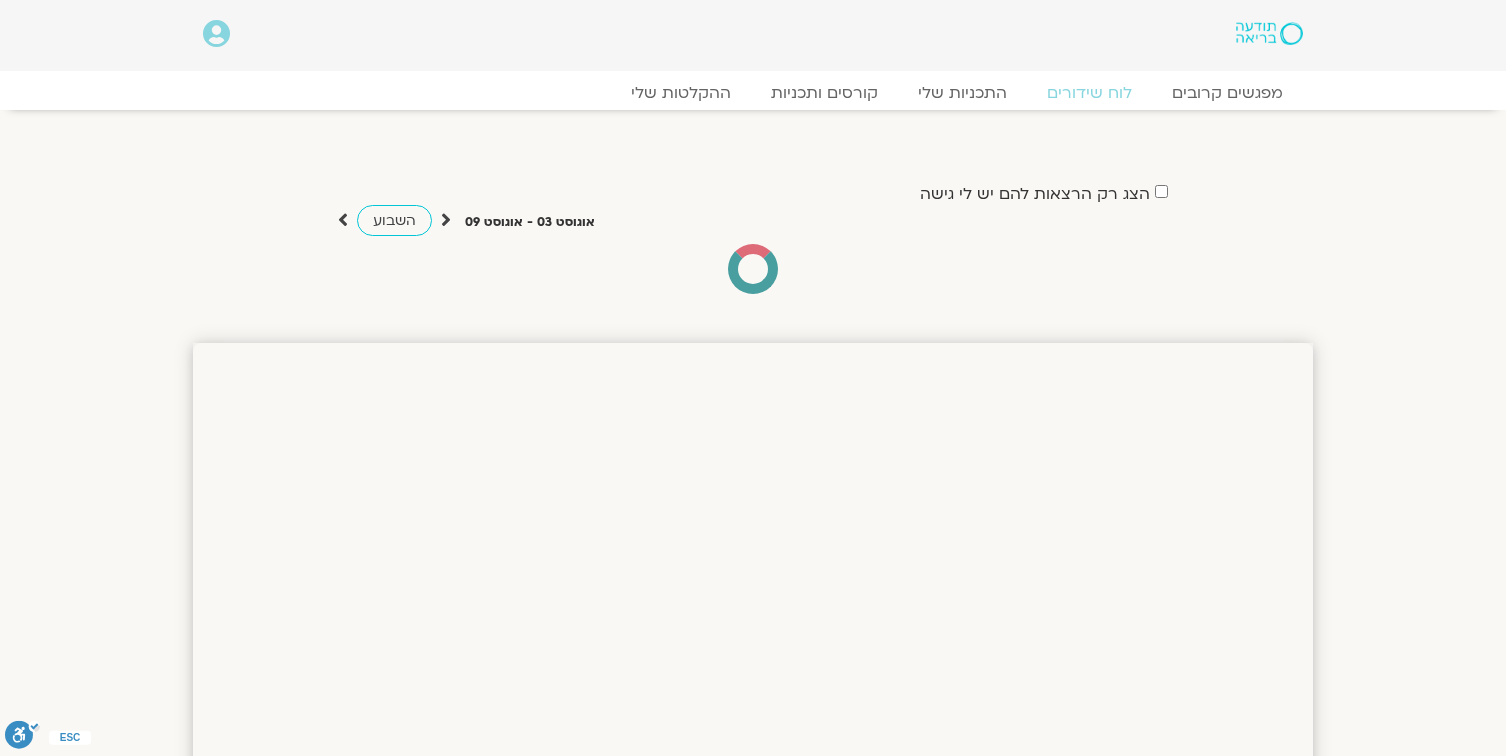 scroll, scrollTop: 0, scrollLeft: 0, axis: both 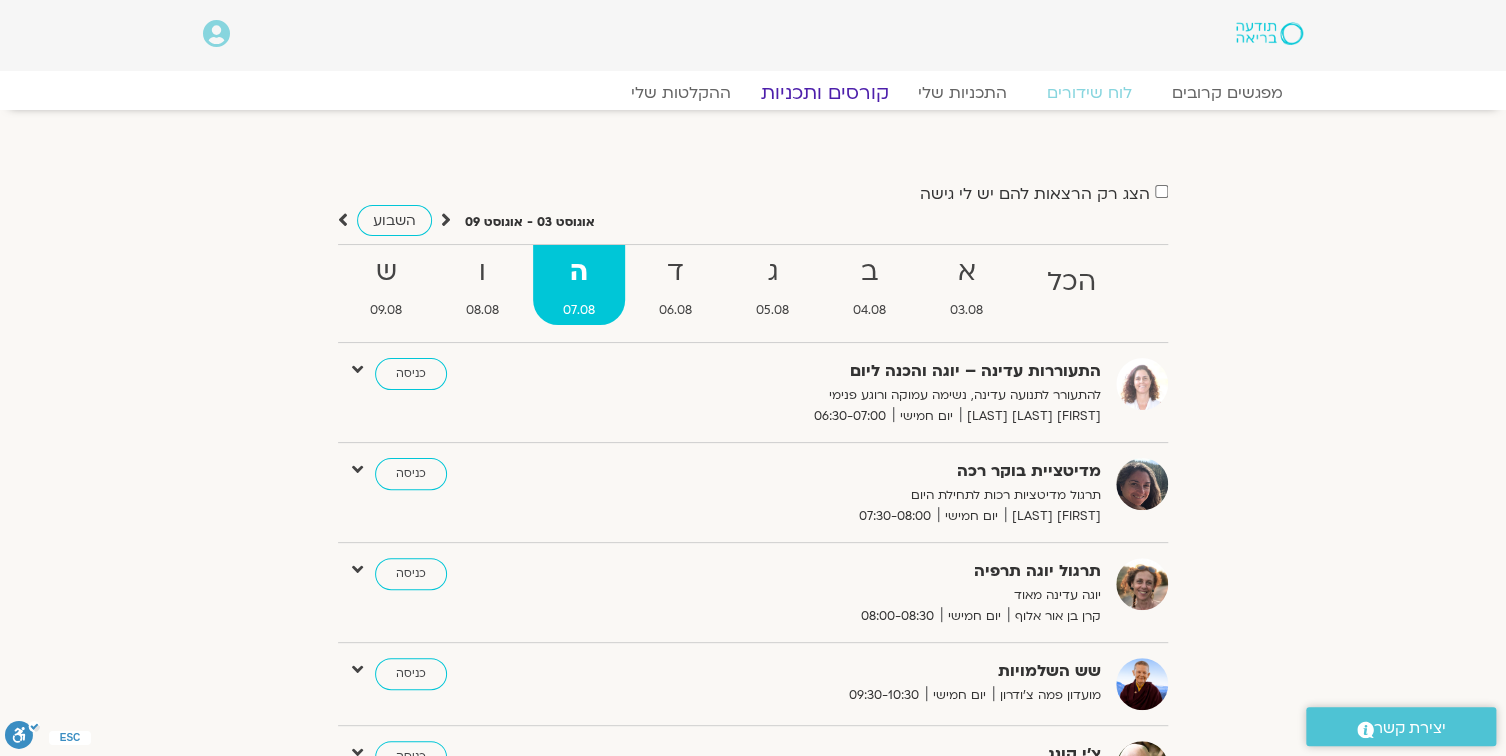 click on "קורסים ותכניות" 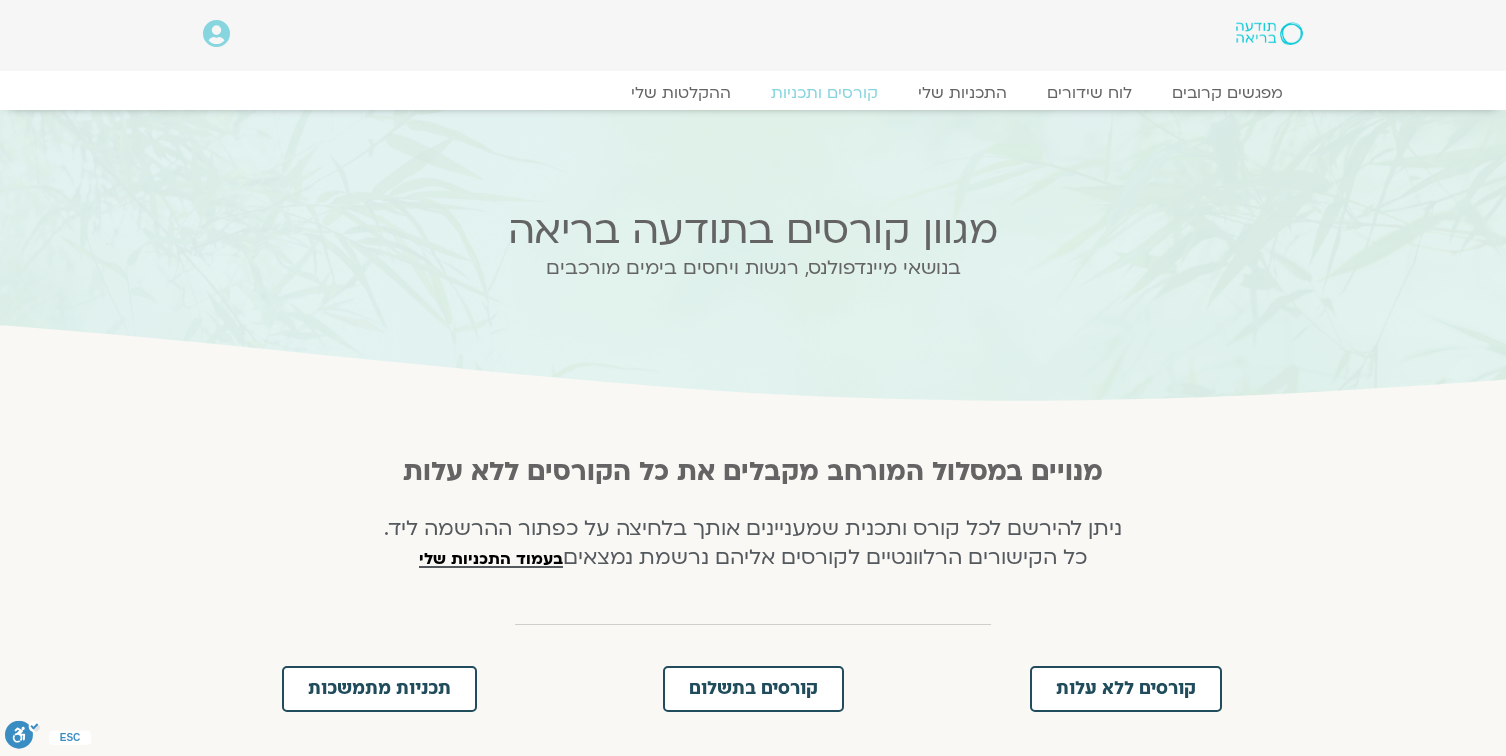 scroll, scrollTop: 0, scrollLeft: 0, axis: both 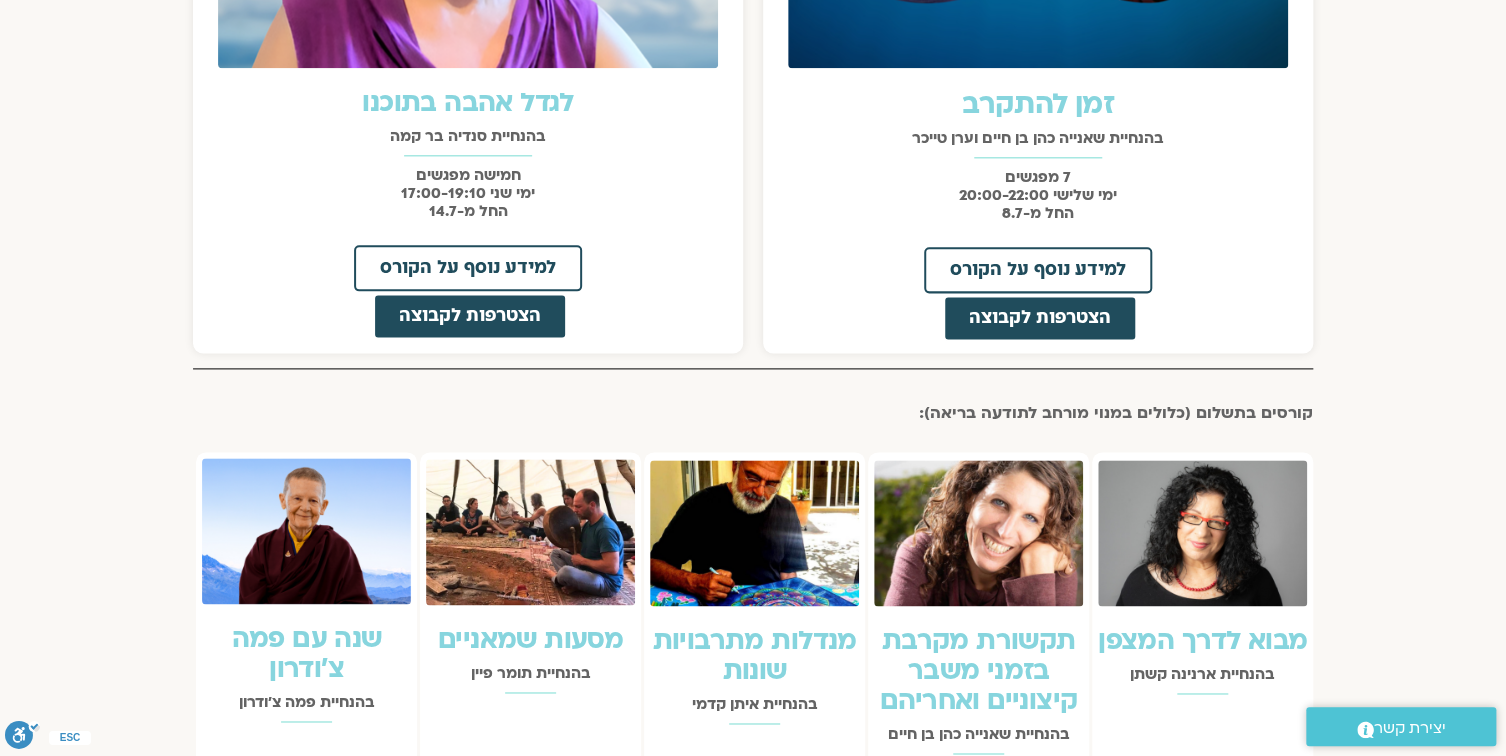 click on "תקשורת מקרבת בזמני משבר קיצוניים ואחריהם" at bounding box center [978, 671] 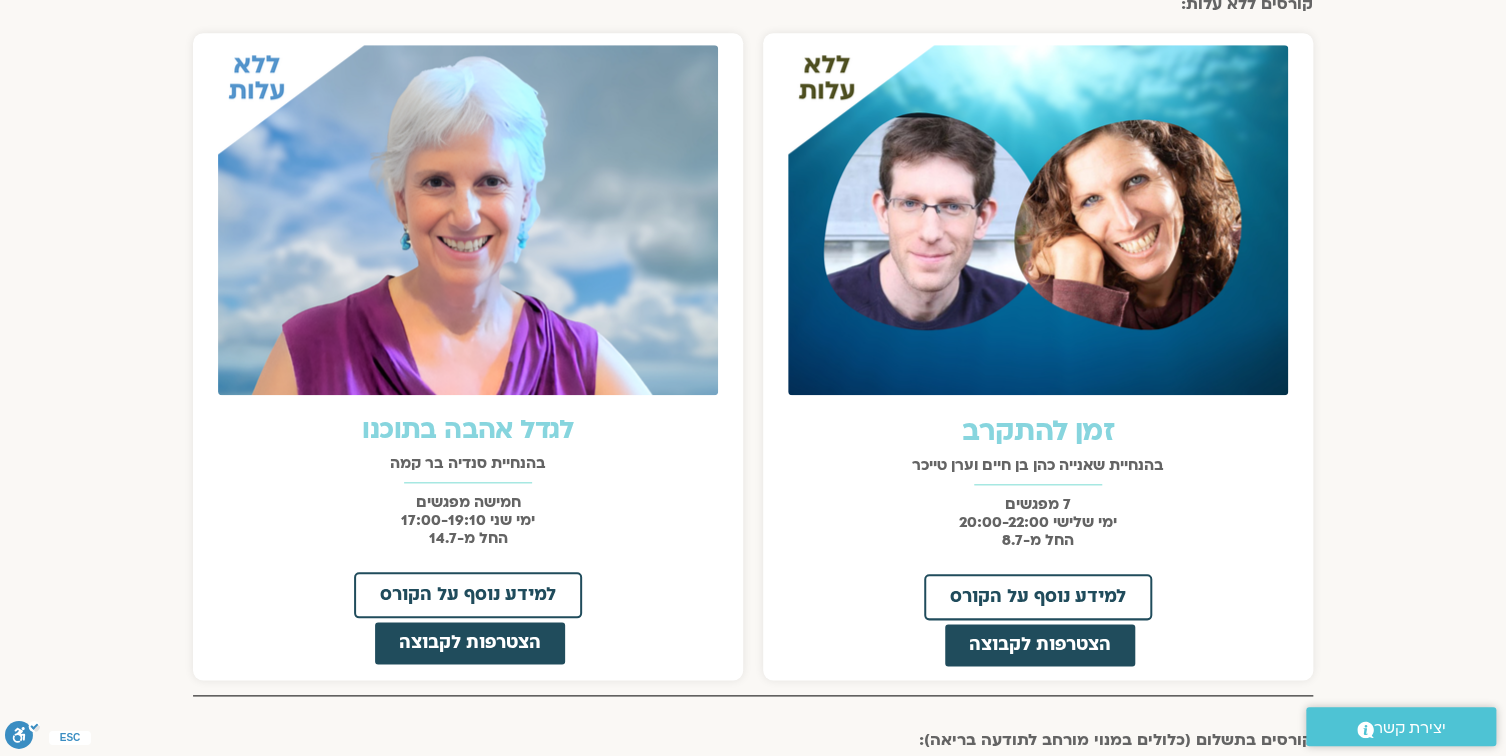 scroll, scrollTop: 800, scrollLeft: 0, axis: vertical 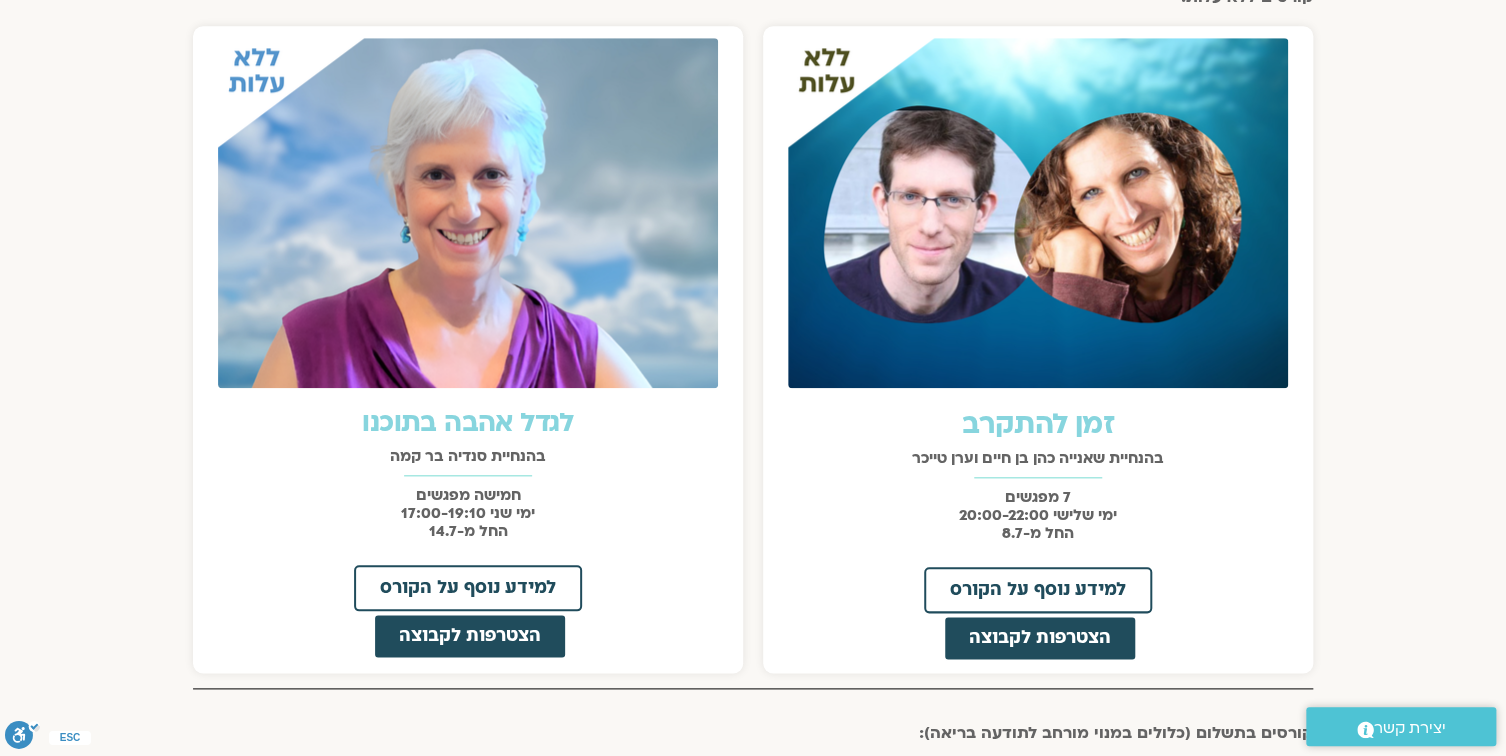 click on "זמן להתקרב" at bounding box center [1038, 424] 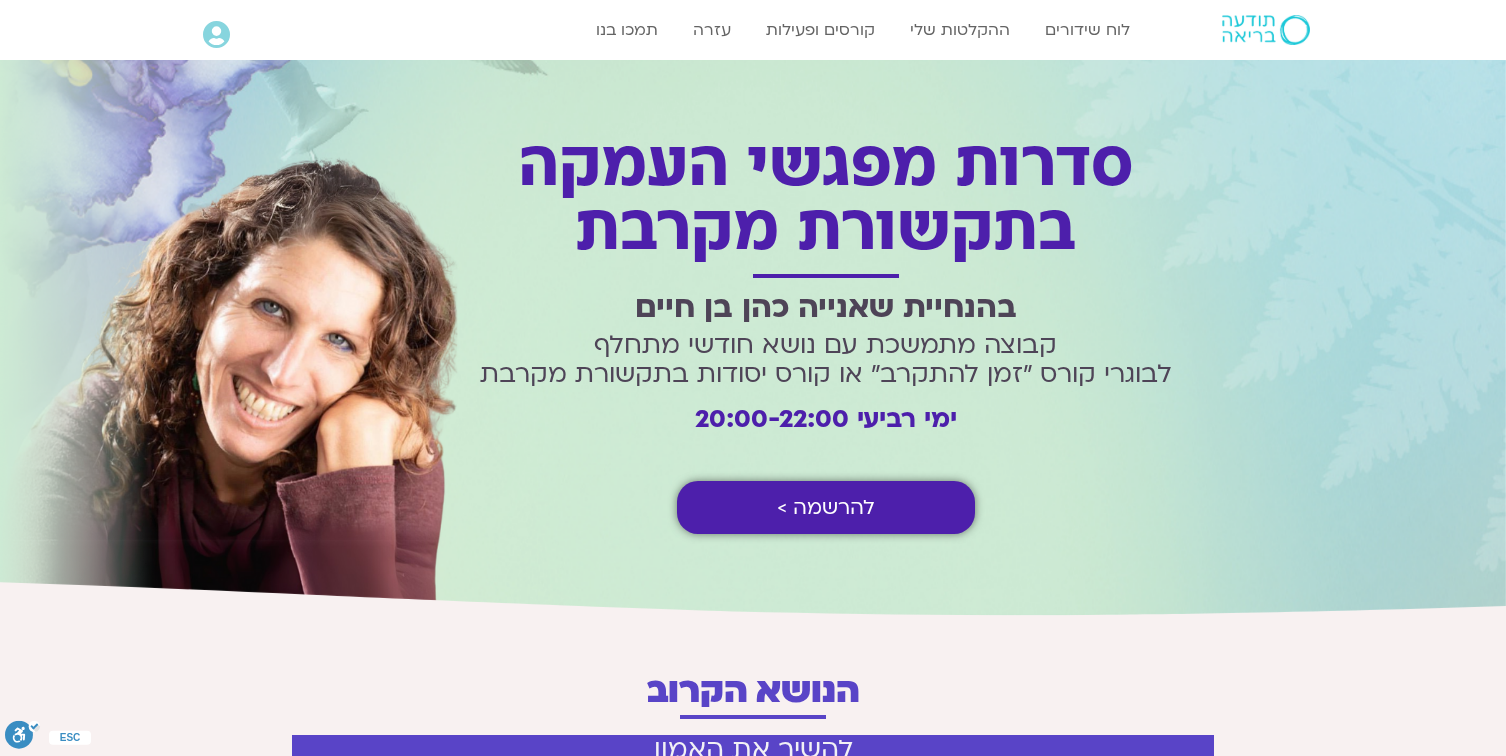 scroll, scrollTop: 0, scrollLeft: 0, axis: both 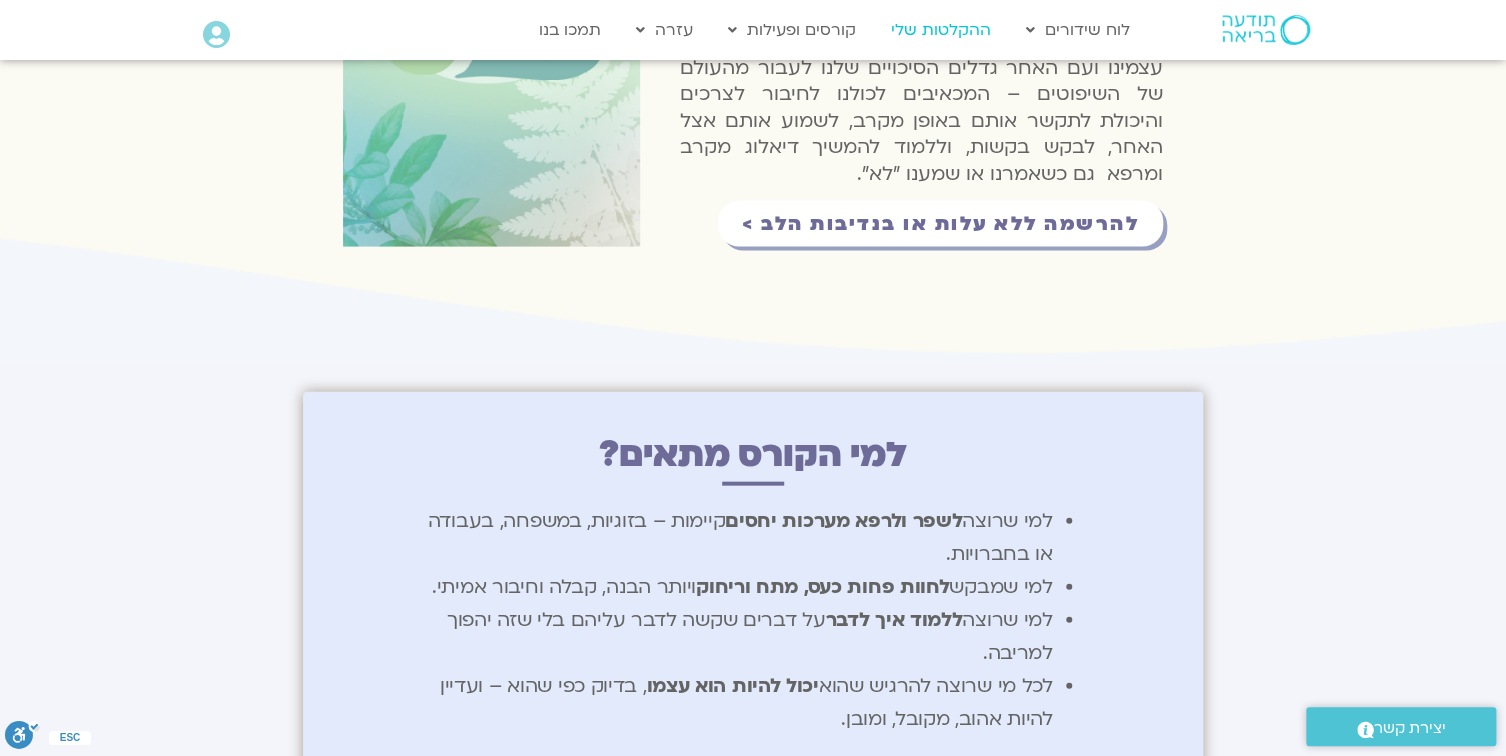 click on "ההקלטות שלי" at bounding box center [941, 30] 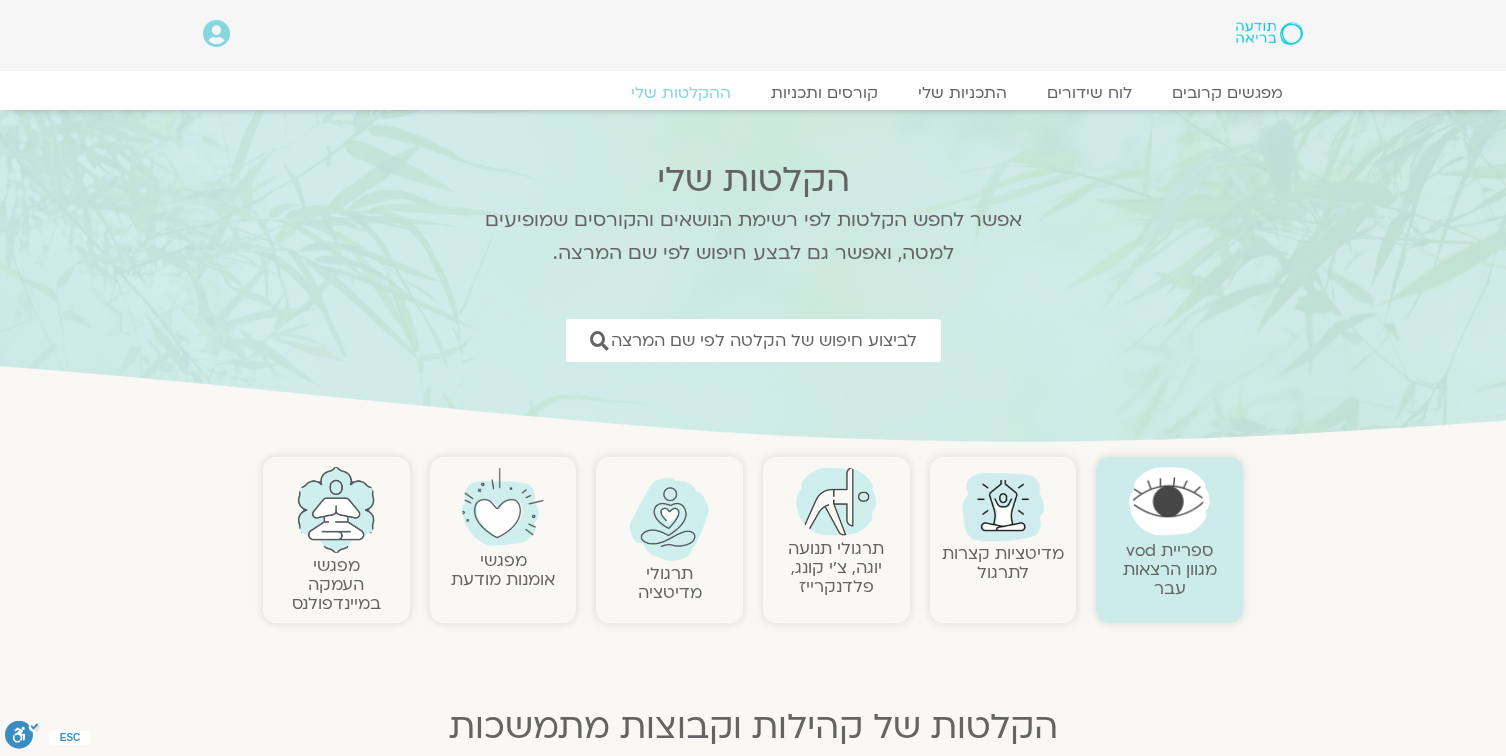 scroll, scrollTop: 0, scrollLeft: 0, axis: both 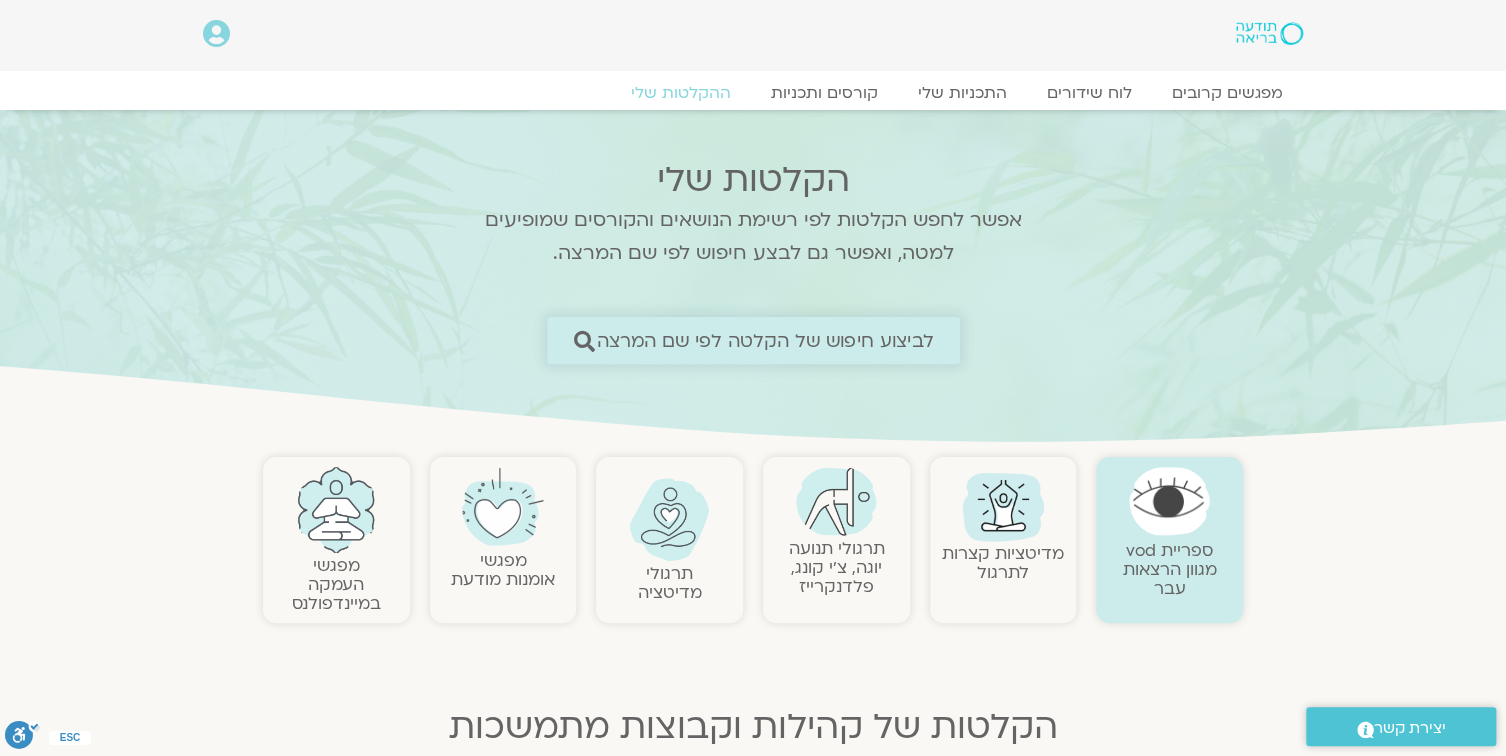 click on "לביצוע חיפוש של הקלטה לפי שם המרצה" at bounding box center (765, 340) 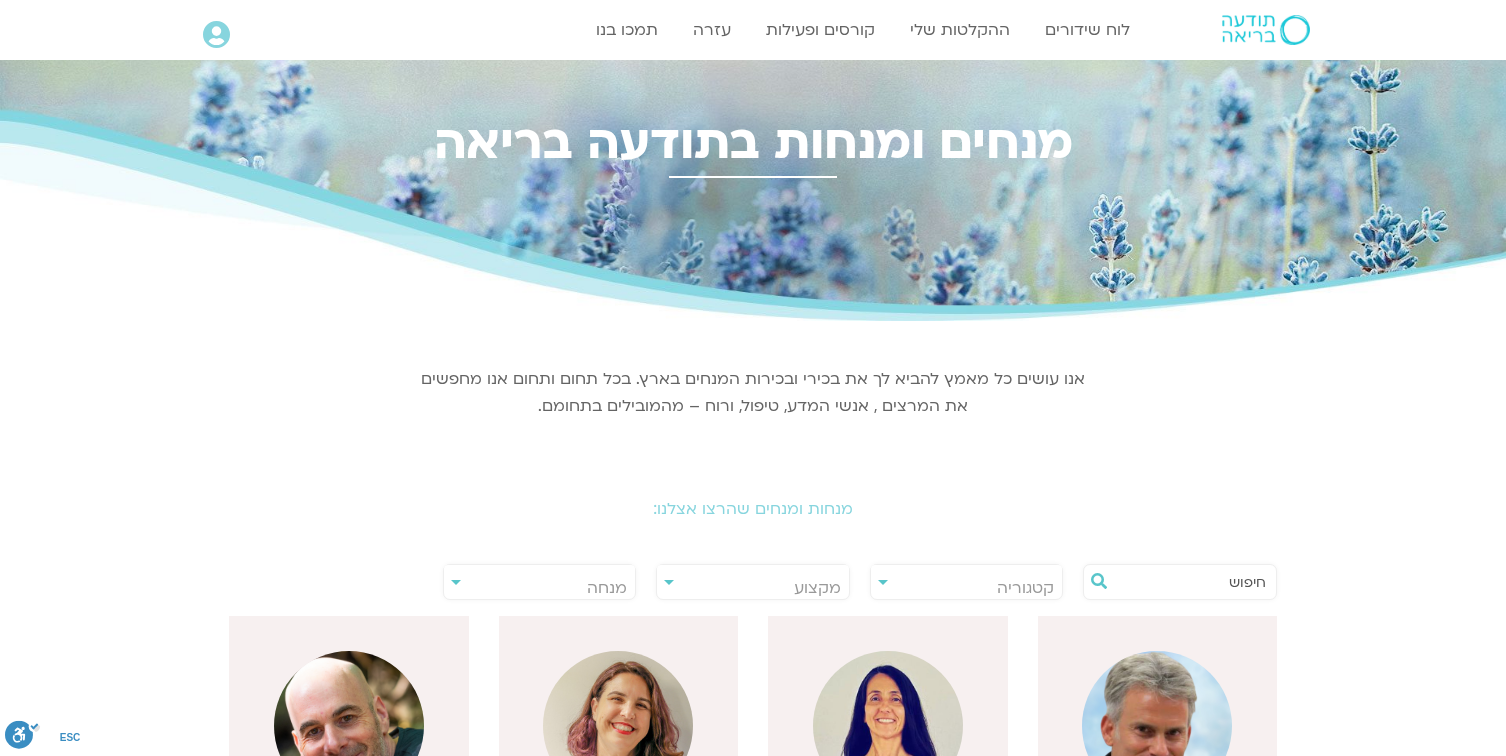 scroll, scrollTop: 0, scrollLeft: 0, axis: both 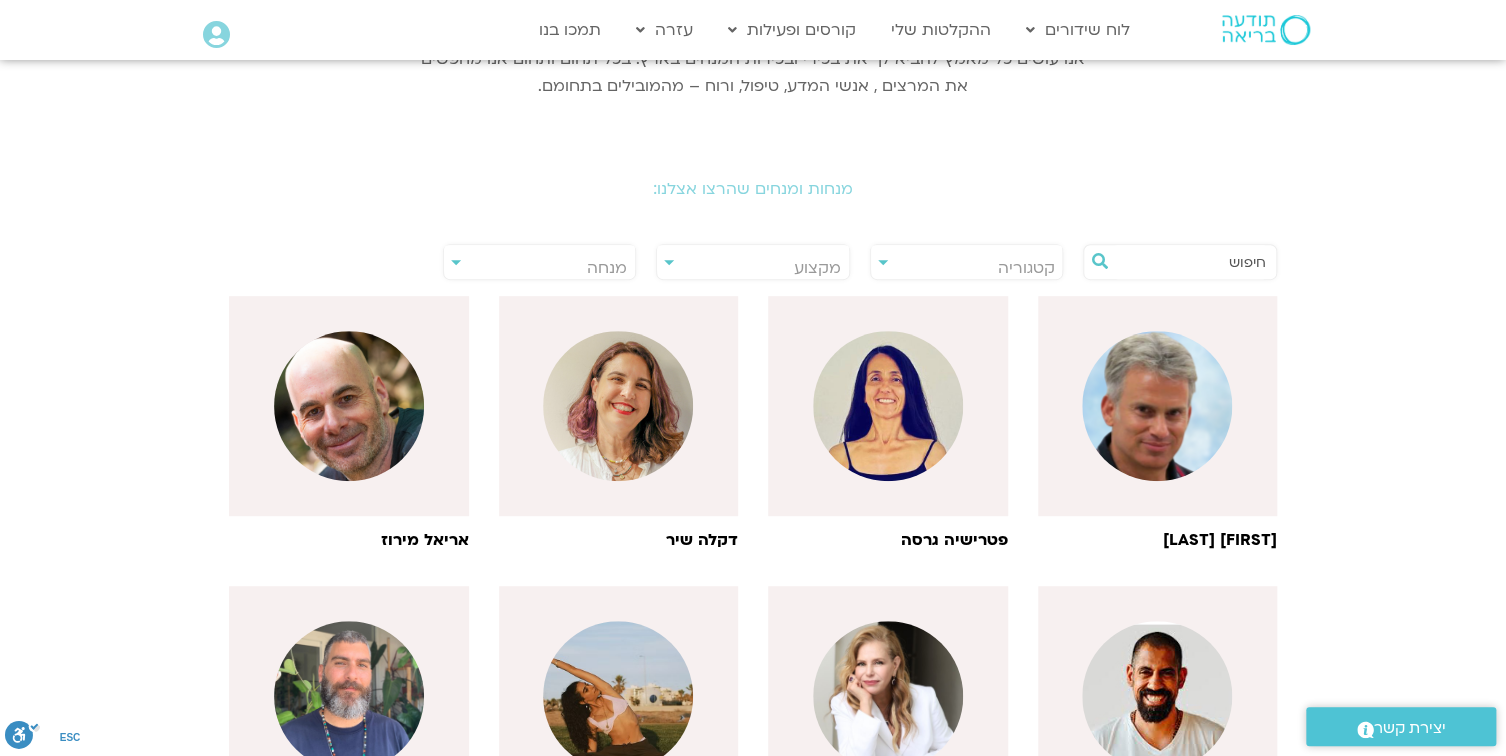 click at bounding box center [1190, 262] 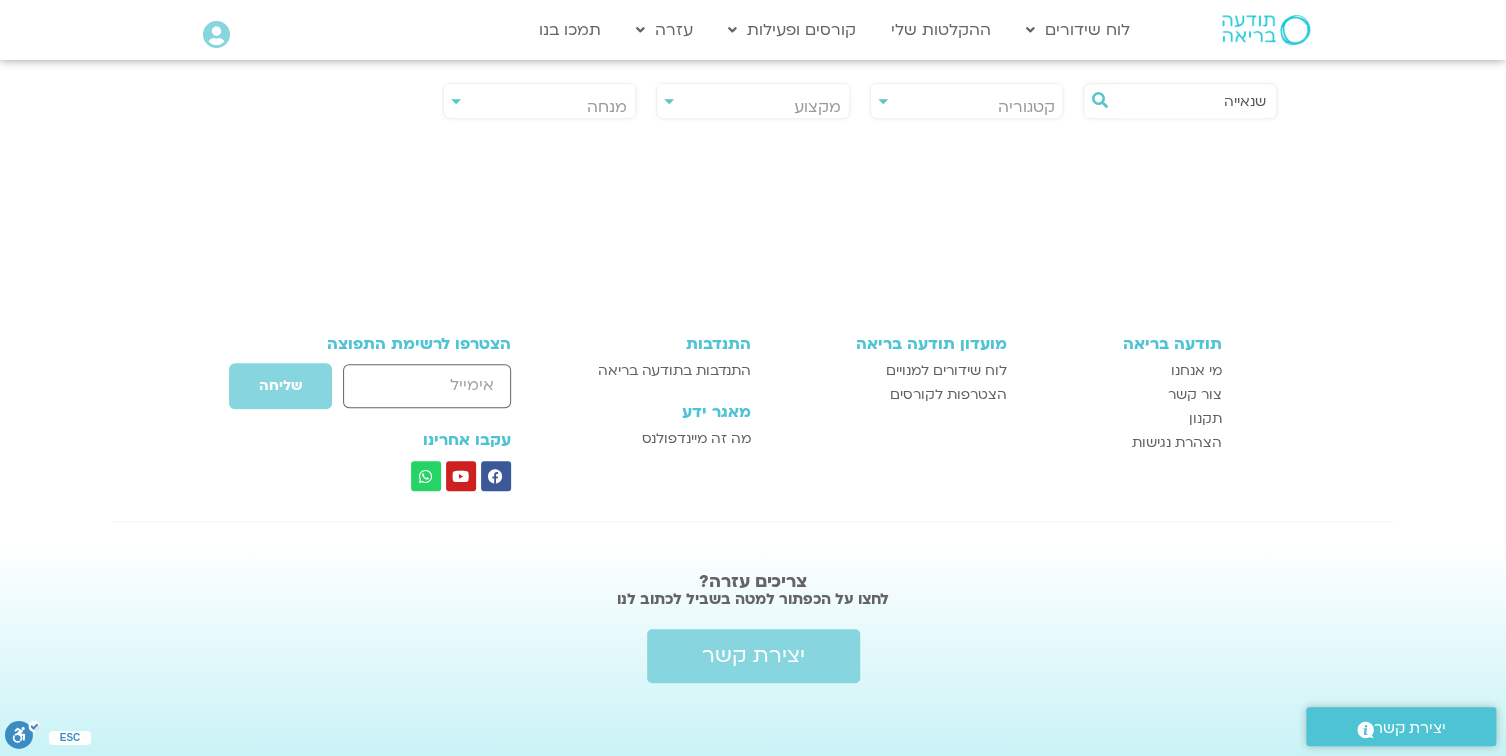 scroll, scrollTop: 488, scrollLeft: 0, axis: vertical 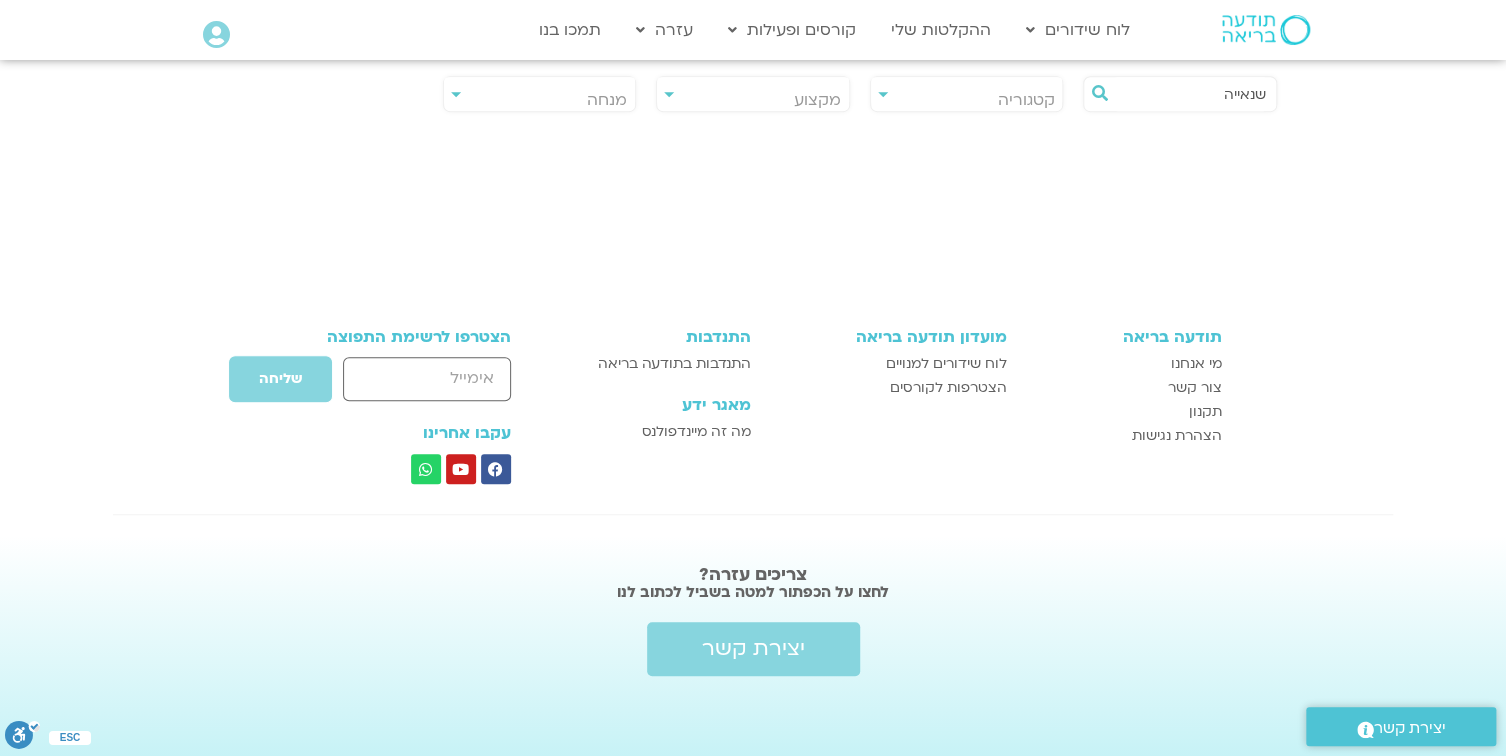 click on "שנאייה" at bounding box center (1190, 94) 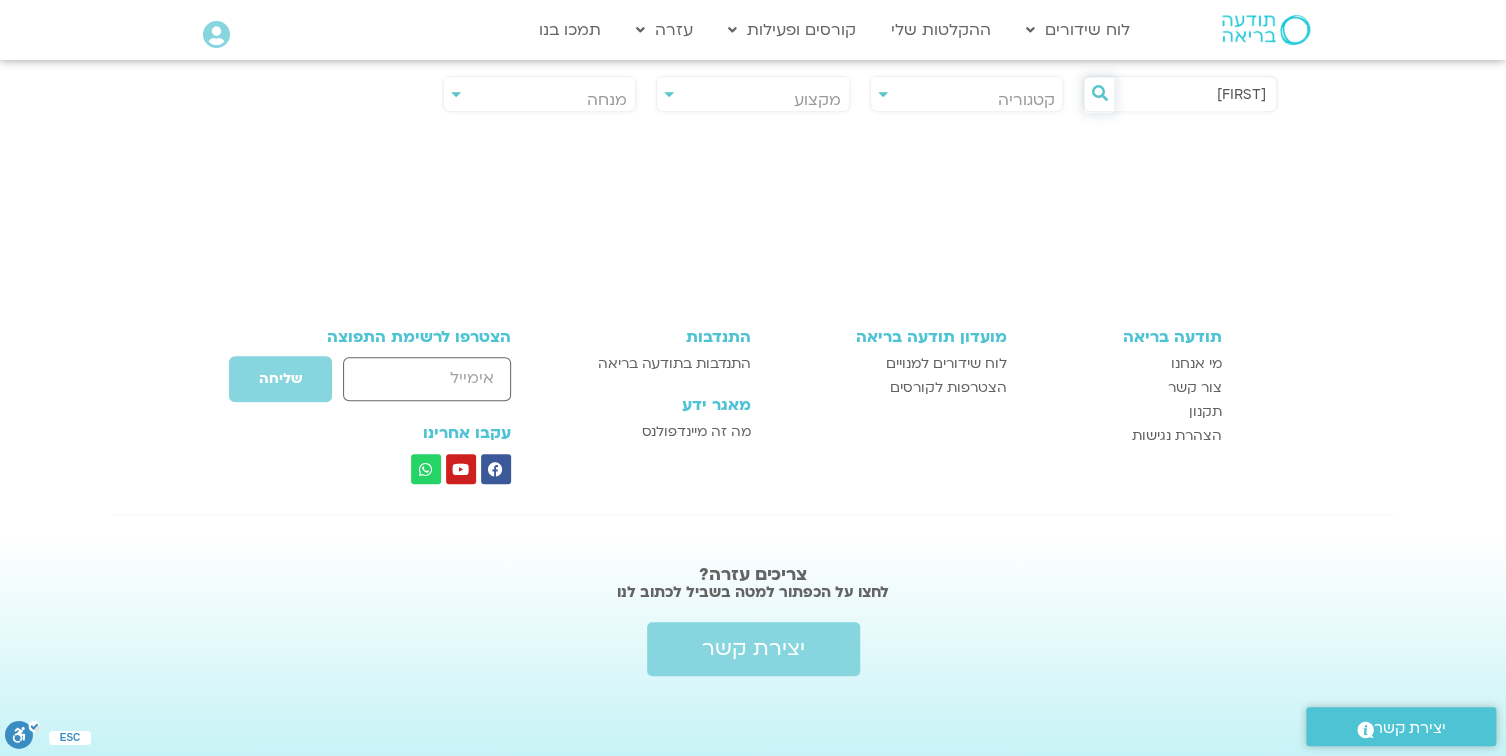 click at bounding box center [1099, 93] 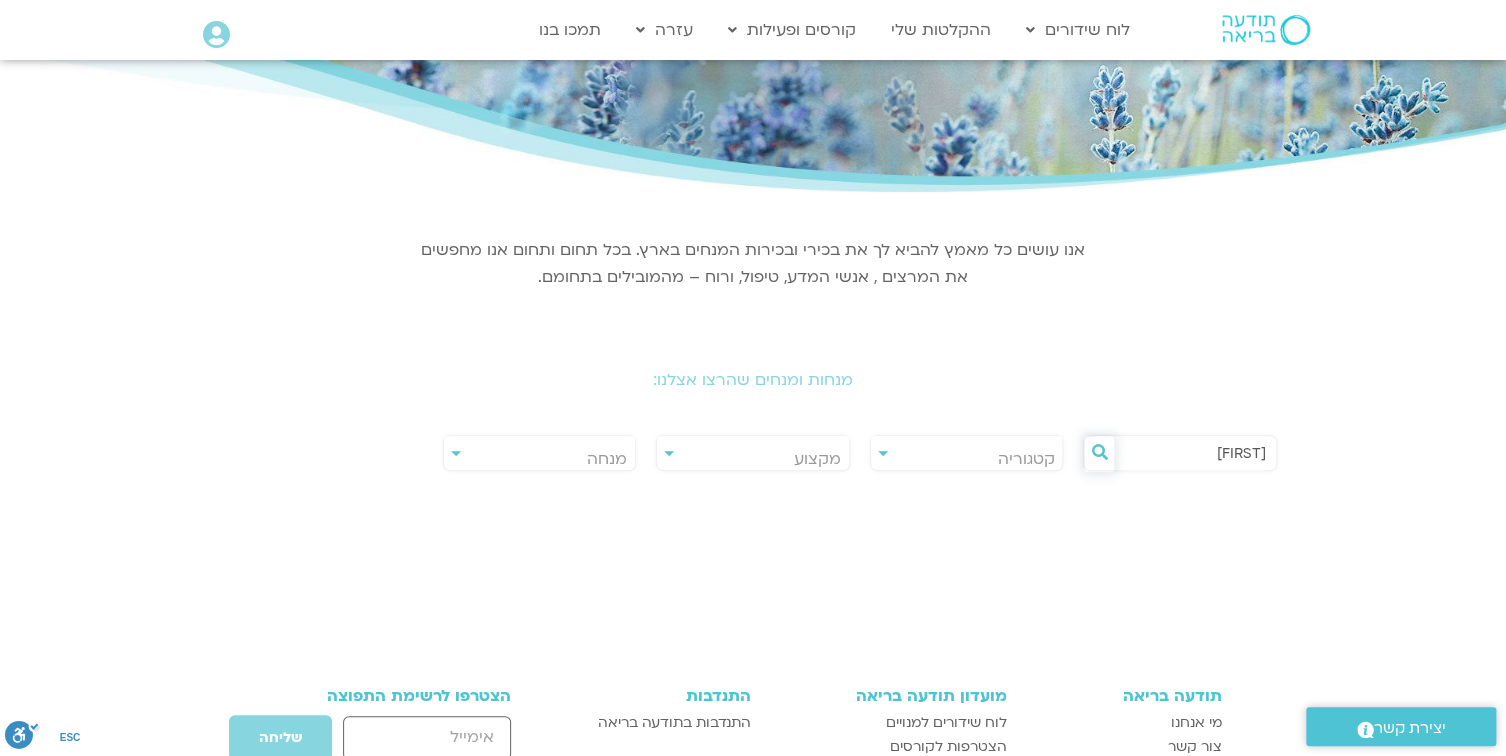 scroll, scrollTop: 320, scrollLeft: 0, axis: vertical 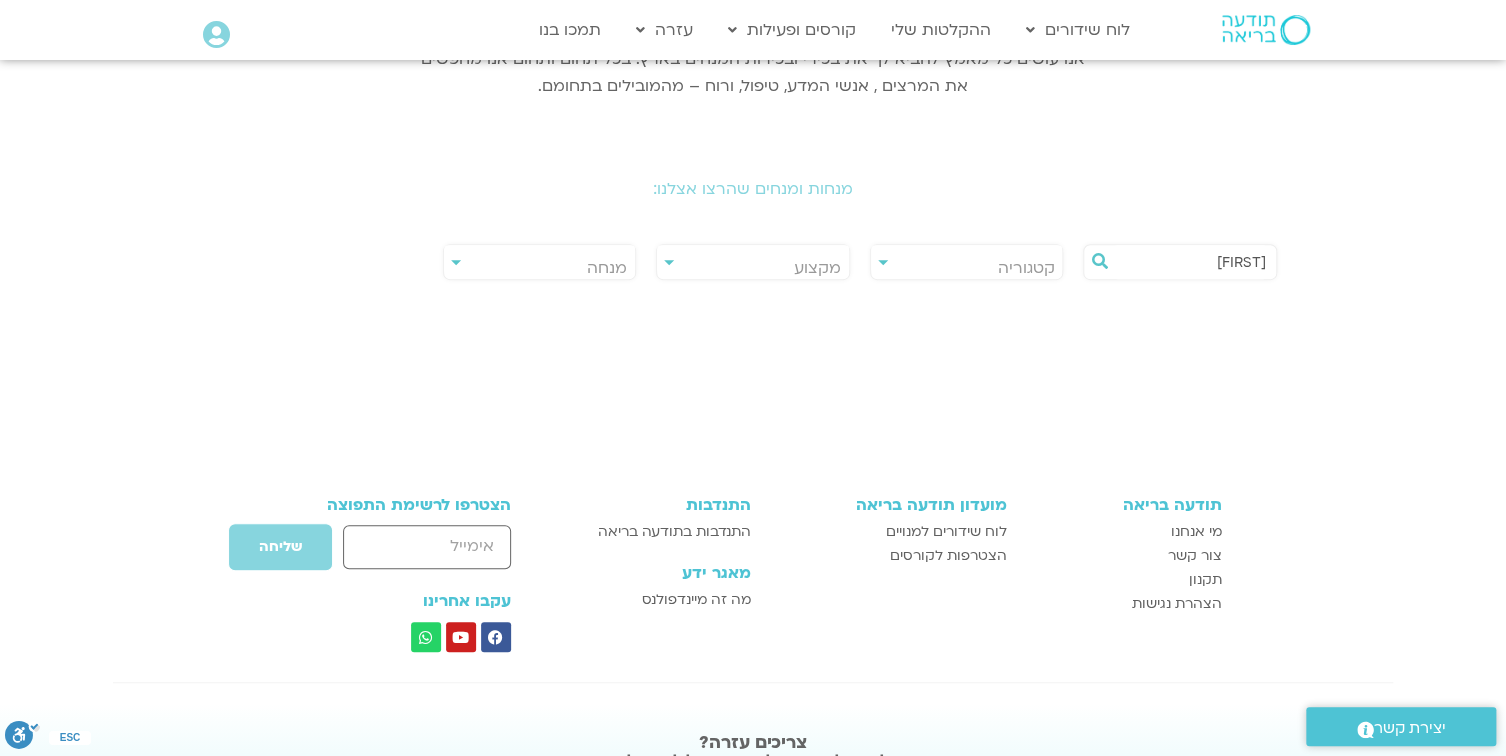 click on "שנייה" at bounding box center [1190, 262] 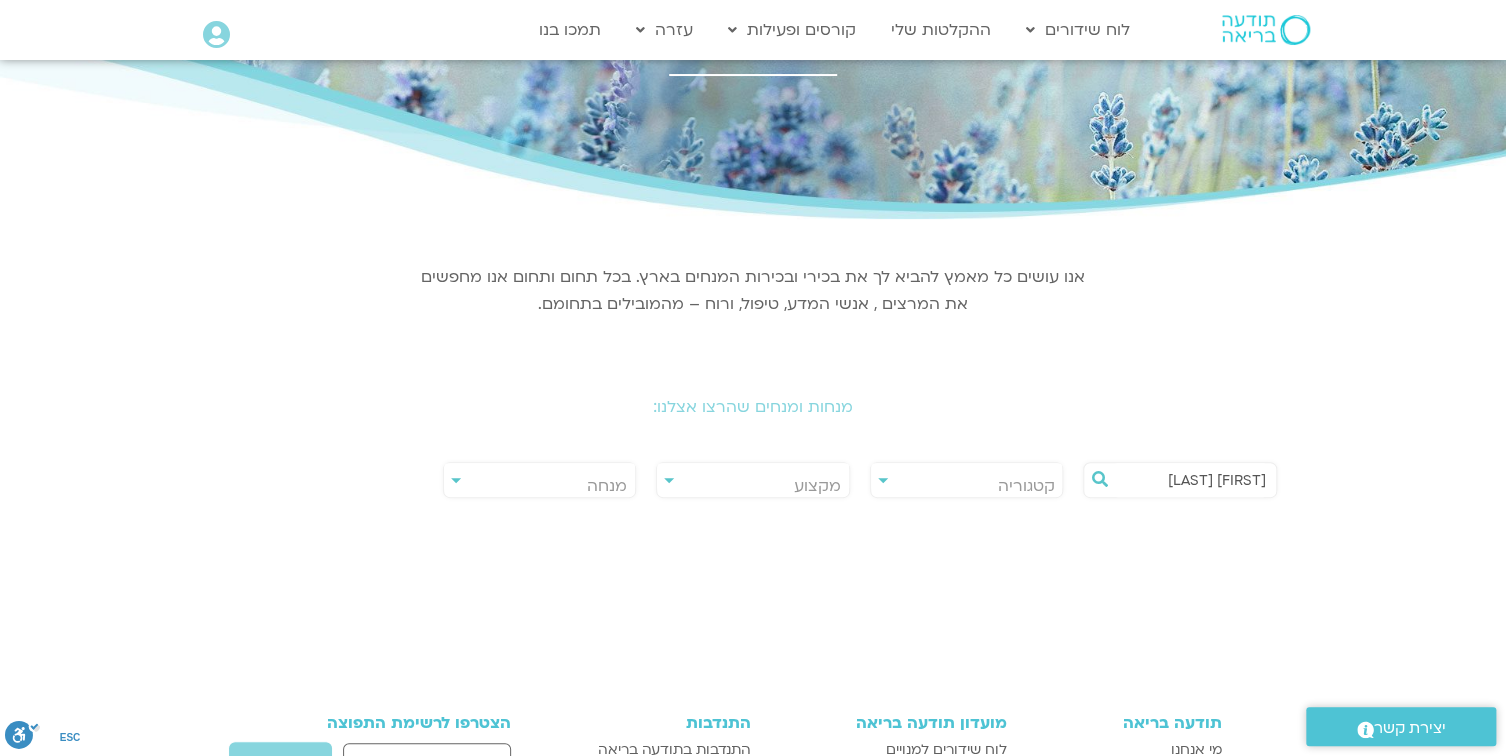 scroll, scrollTop: 88, scrollLeft: 0, axis: vertical 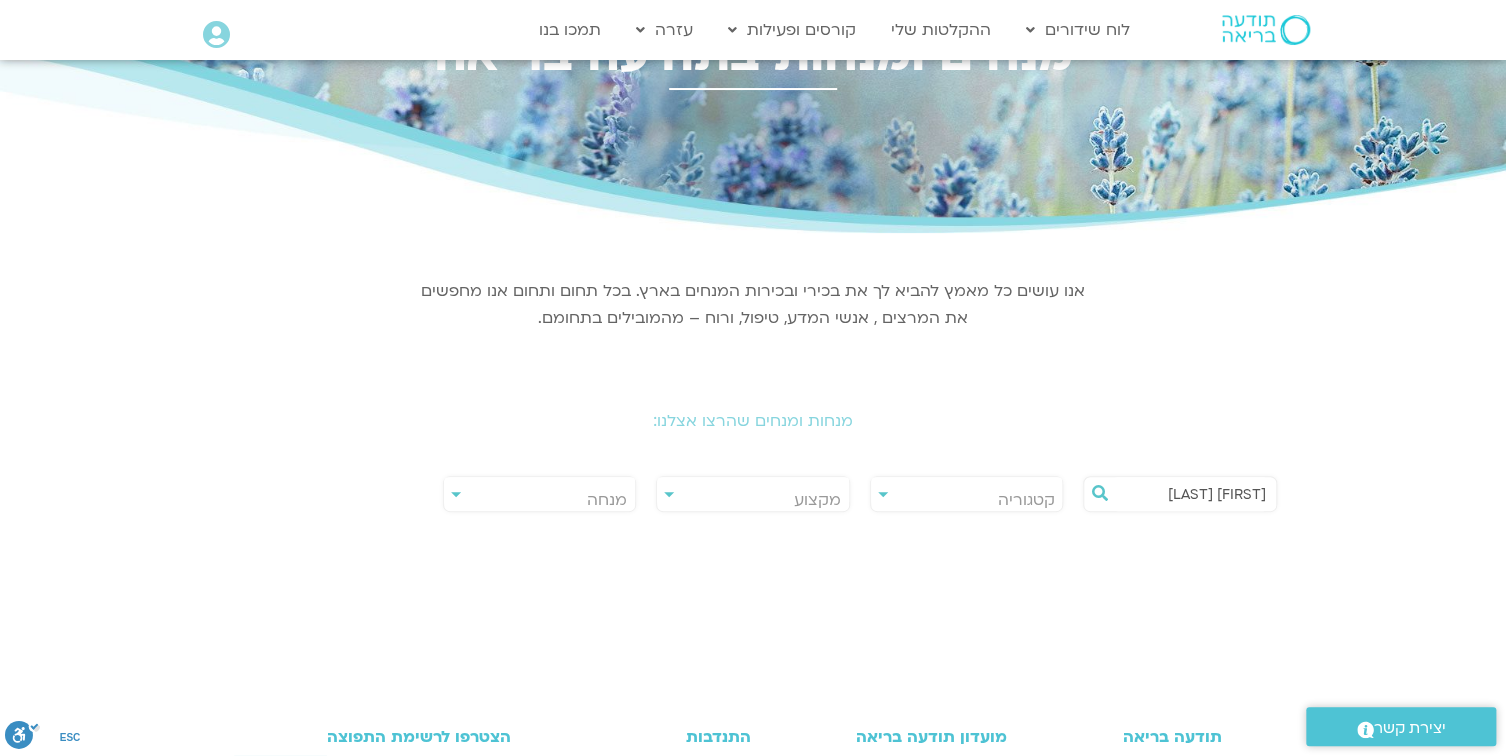 type on "שנייה כהן" 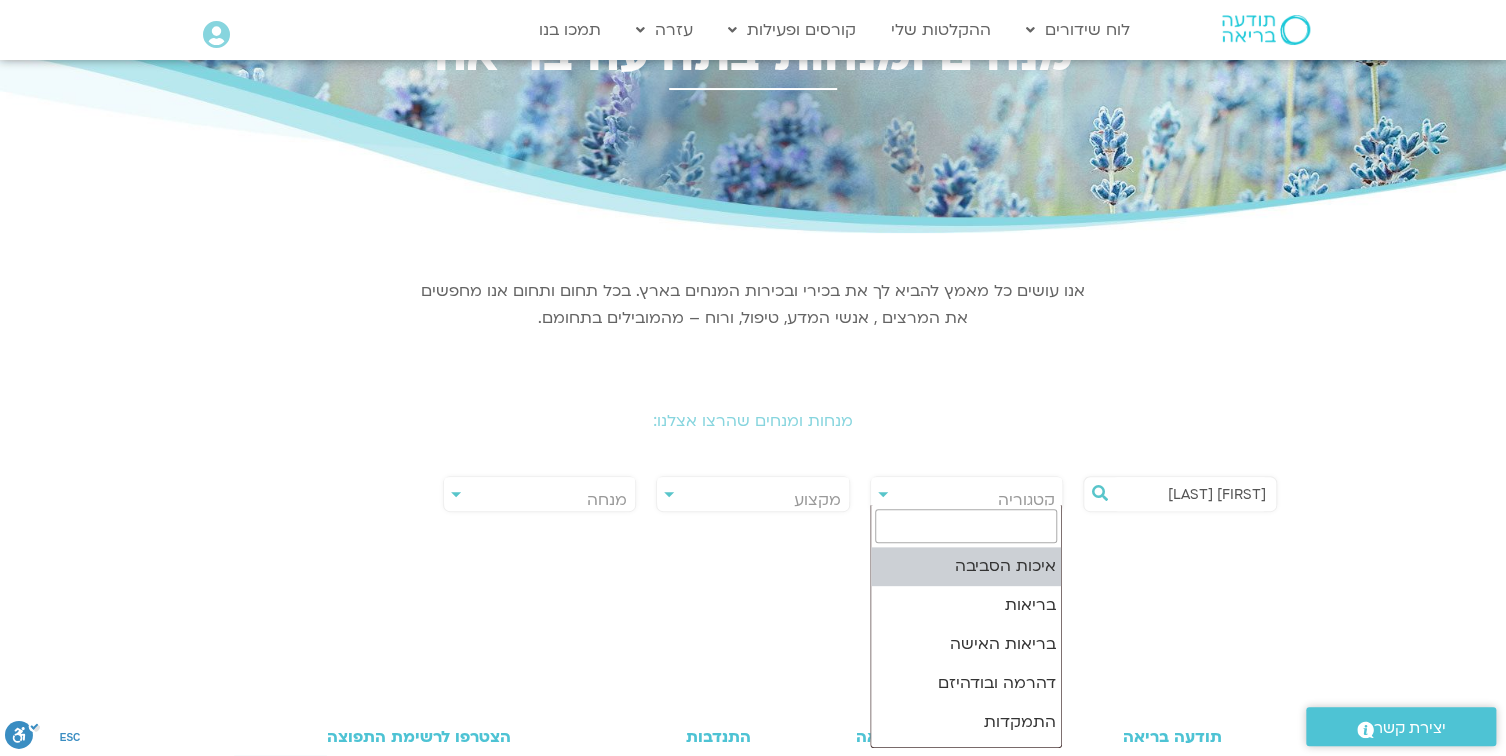 click on "קטגוריה" at bounding box center [967, 500] 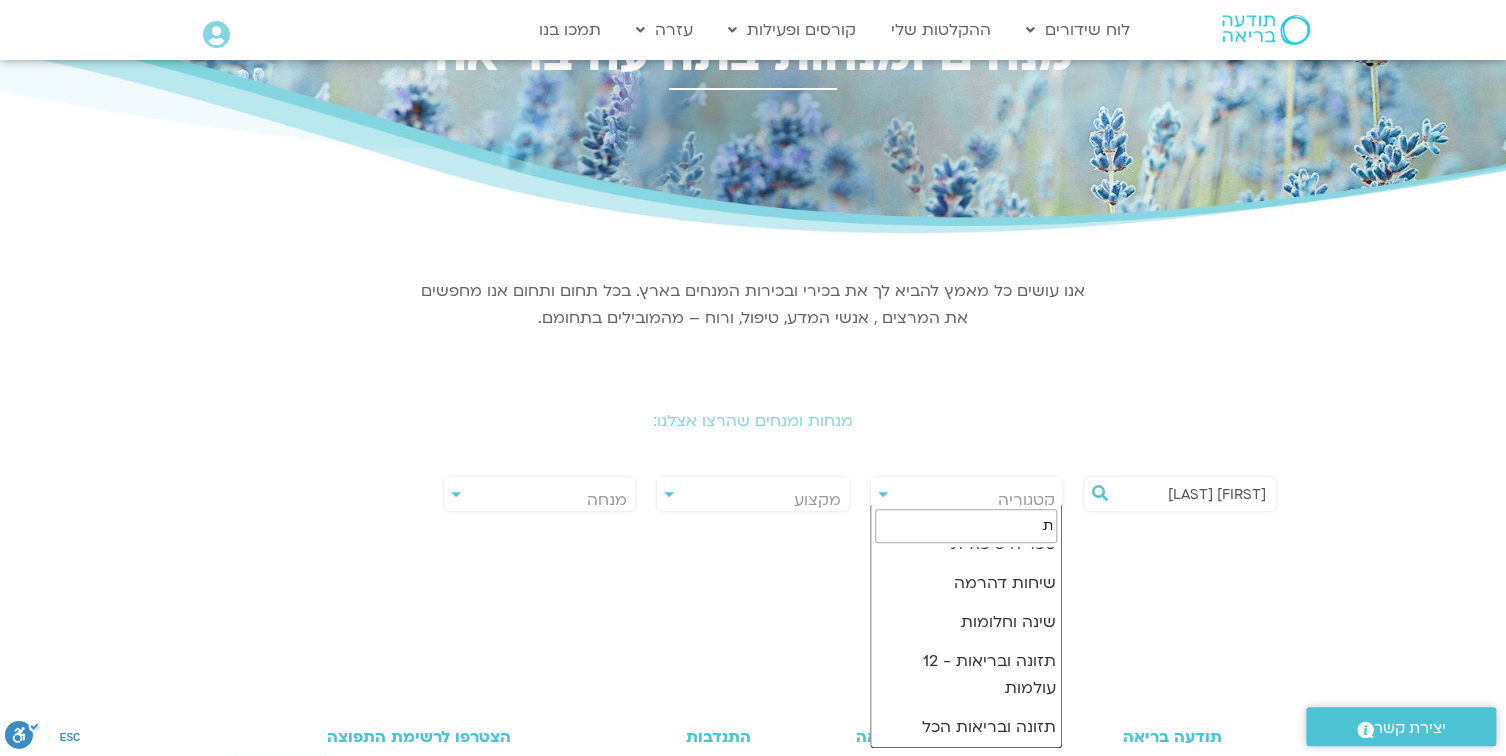 scroll, scrollTop: 0, scrollLeft: 0, axis: both 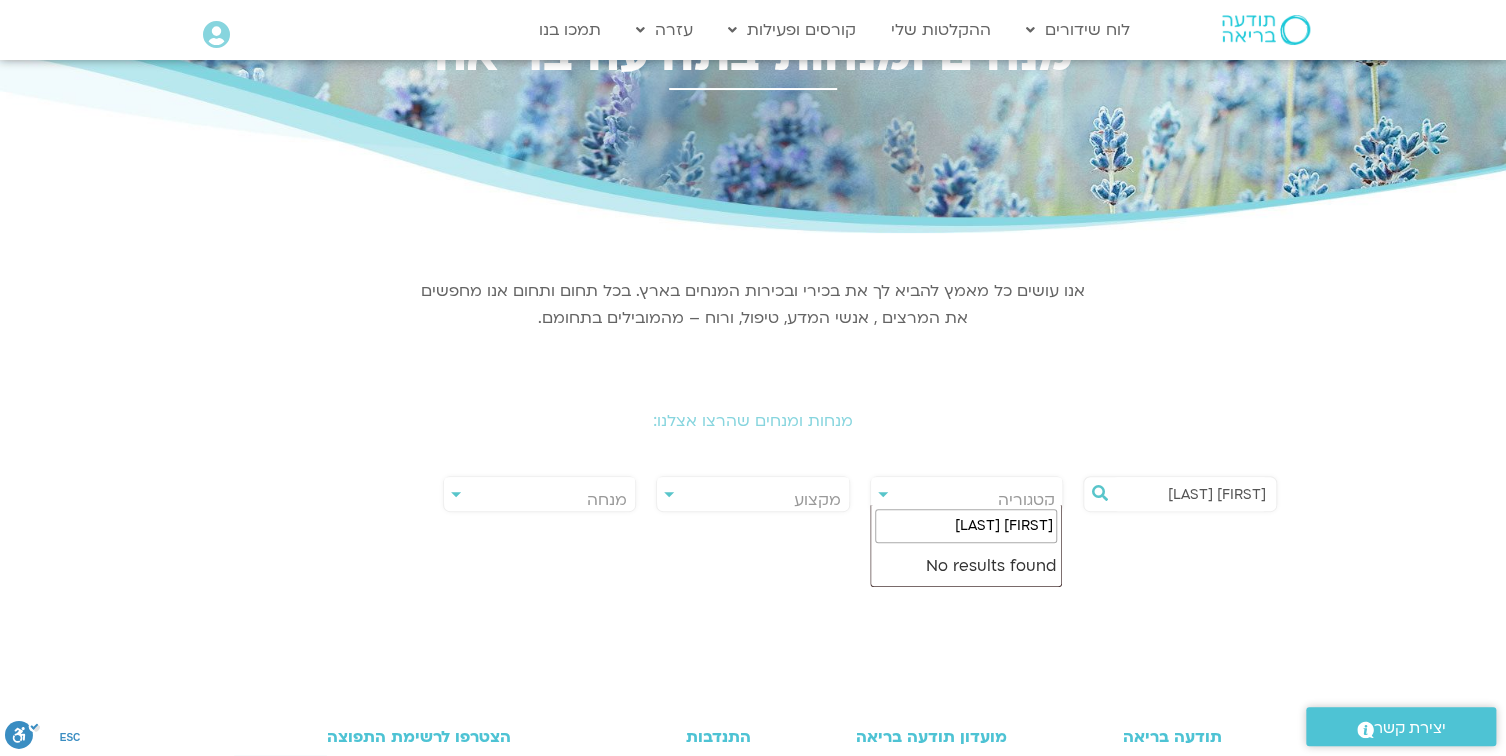 type on "תקושרת מכרבת" 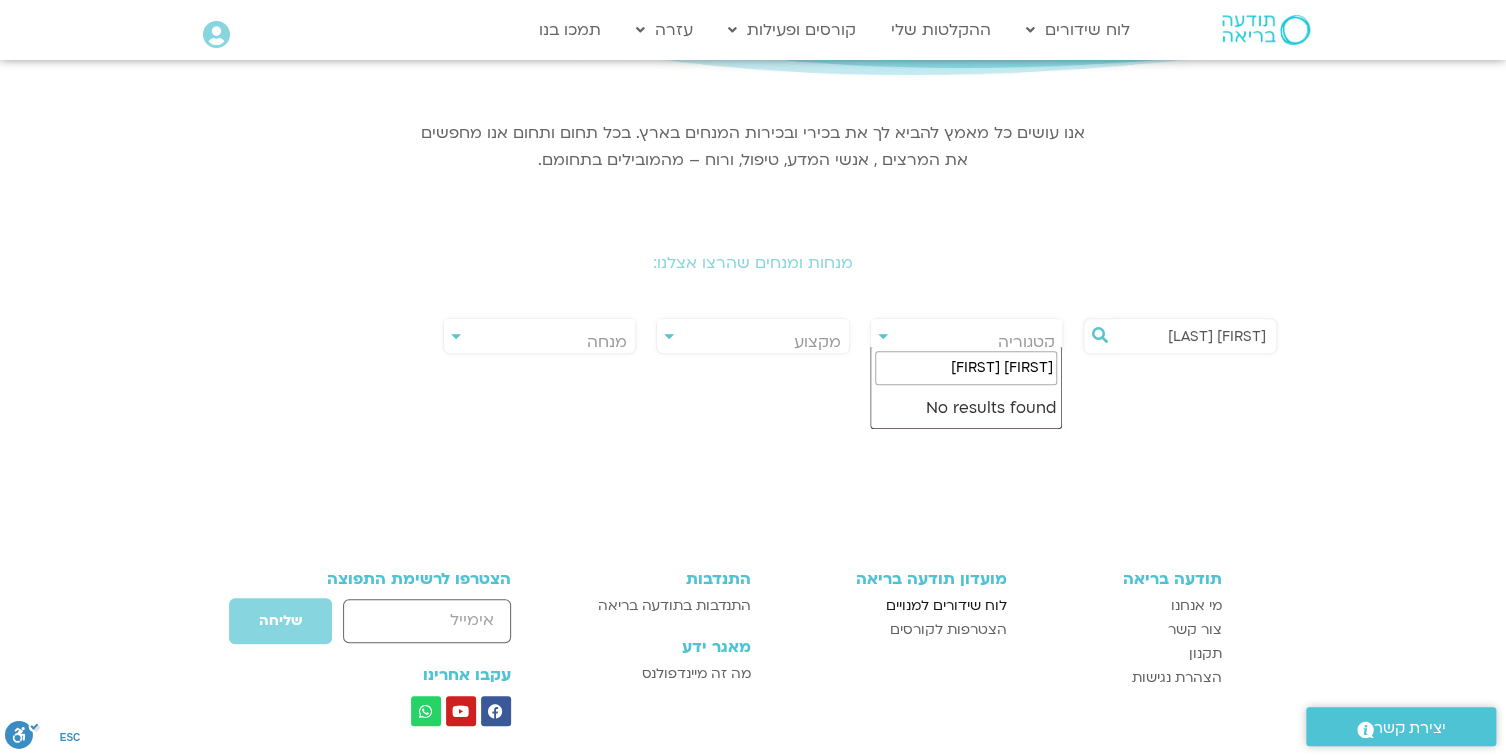 scroll, scrollTop: 248, scrollLeft: 0, axis: vertical 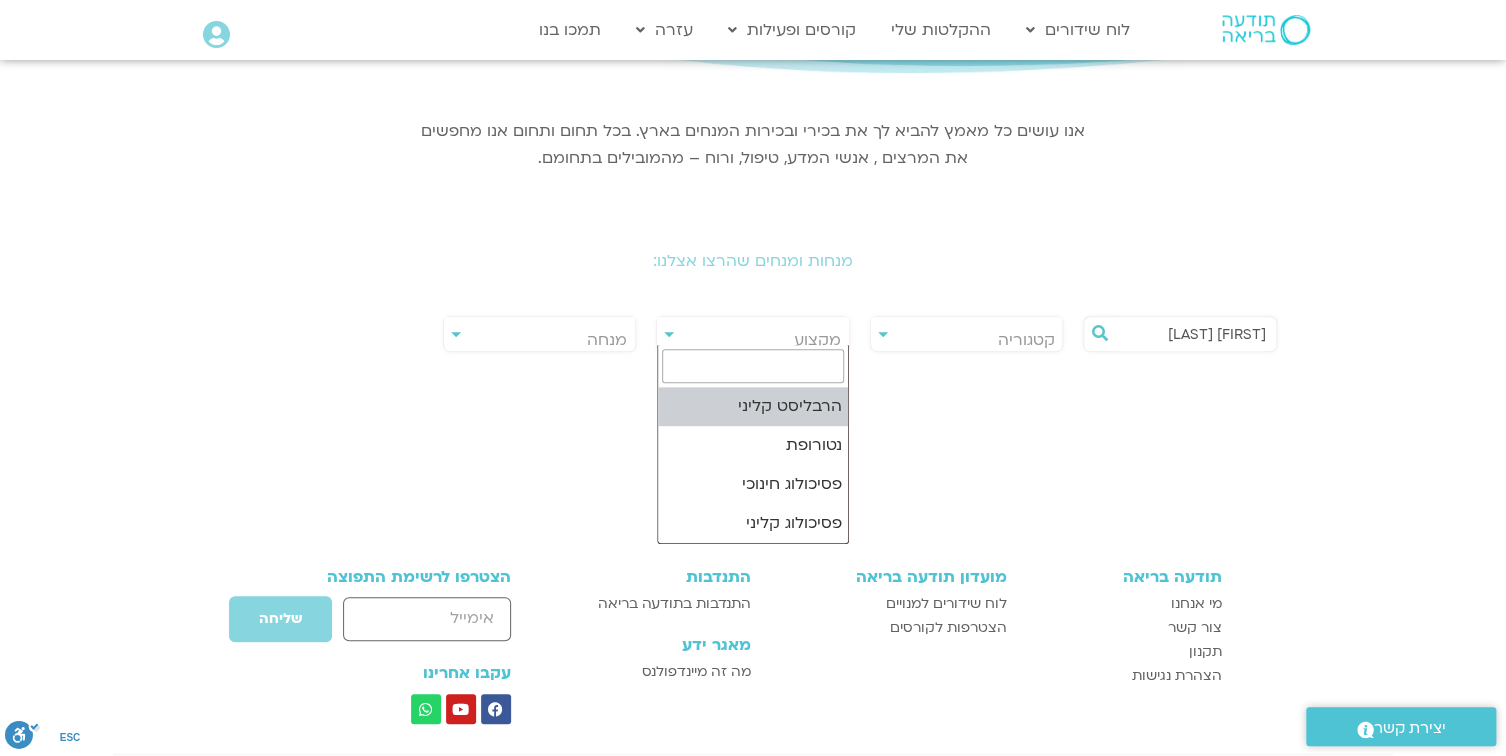 click on "מקצוע" at bounding box center (753, 340) 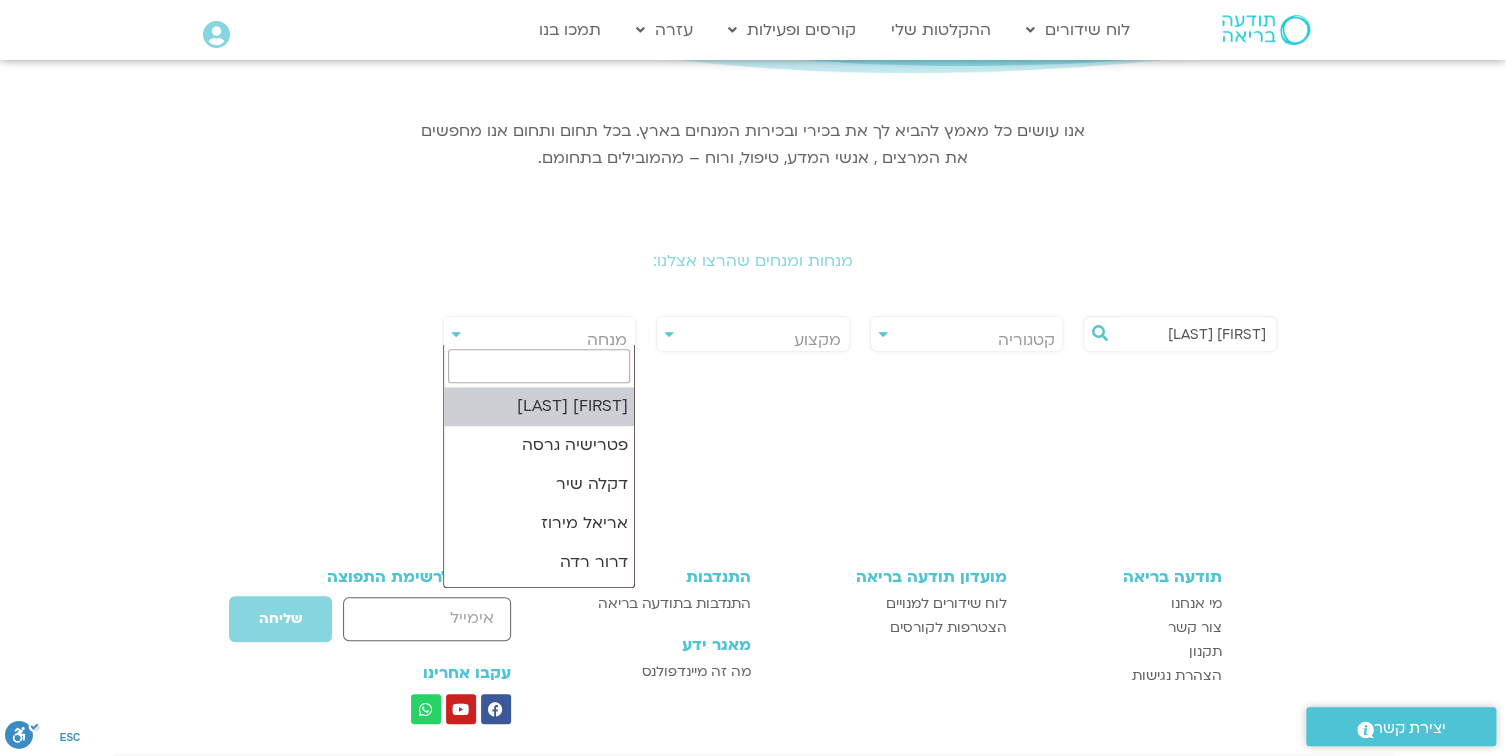 click on "**********" at bounding box center (540, 334) 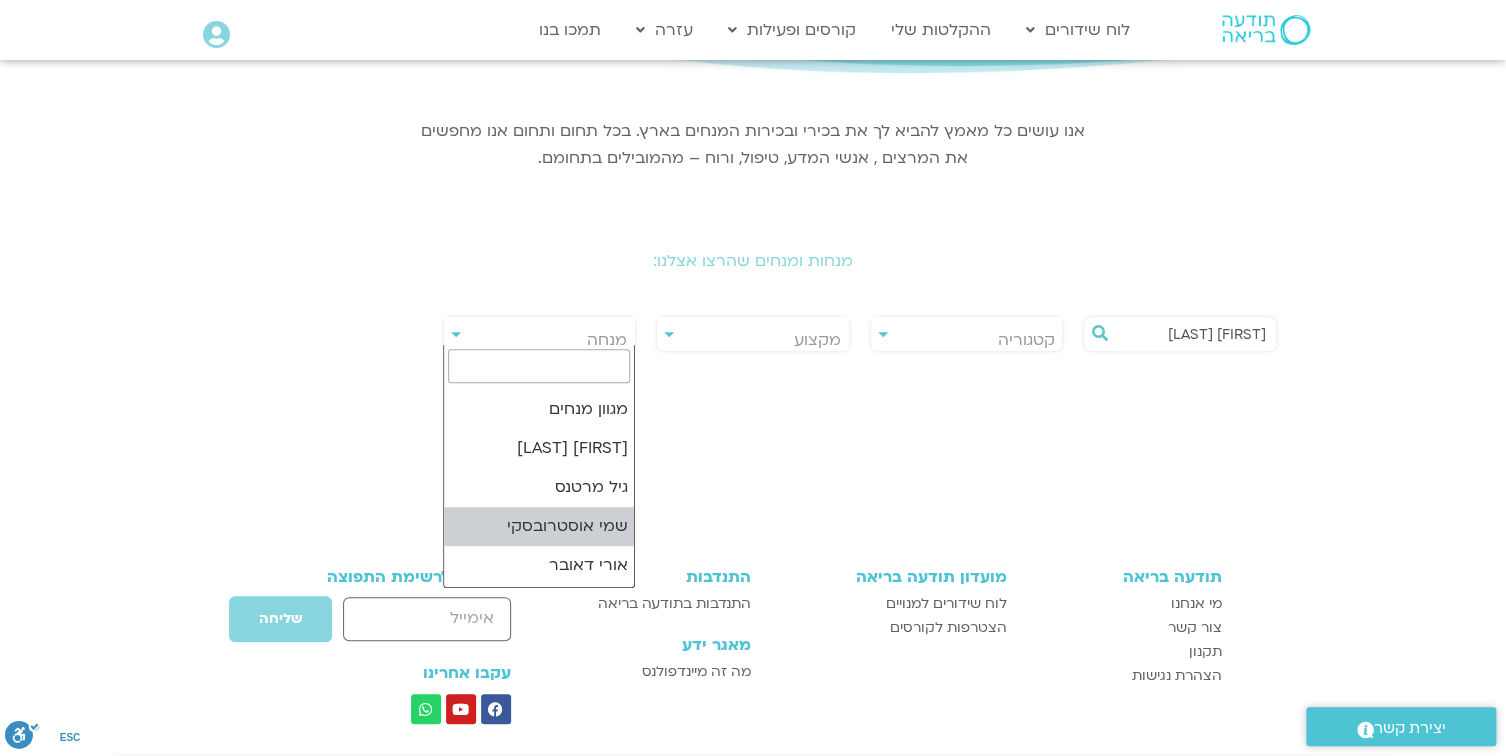 scroll, scrollTop: 1040, scrollLeft: 0, axis: vertical 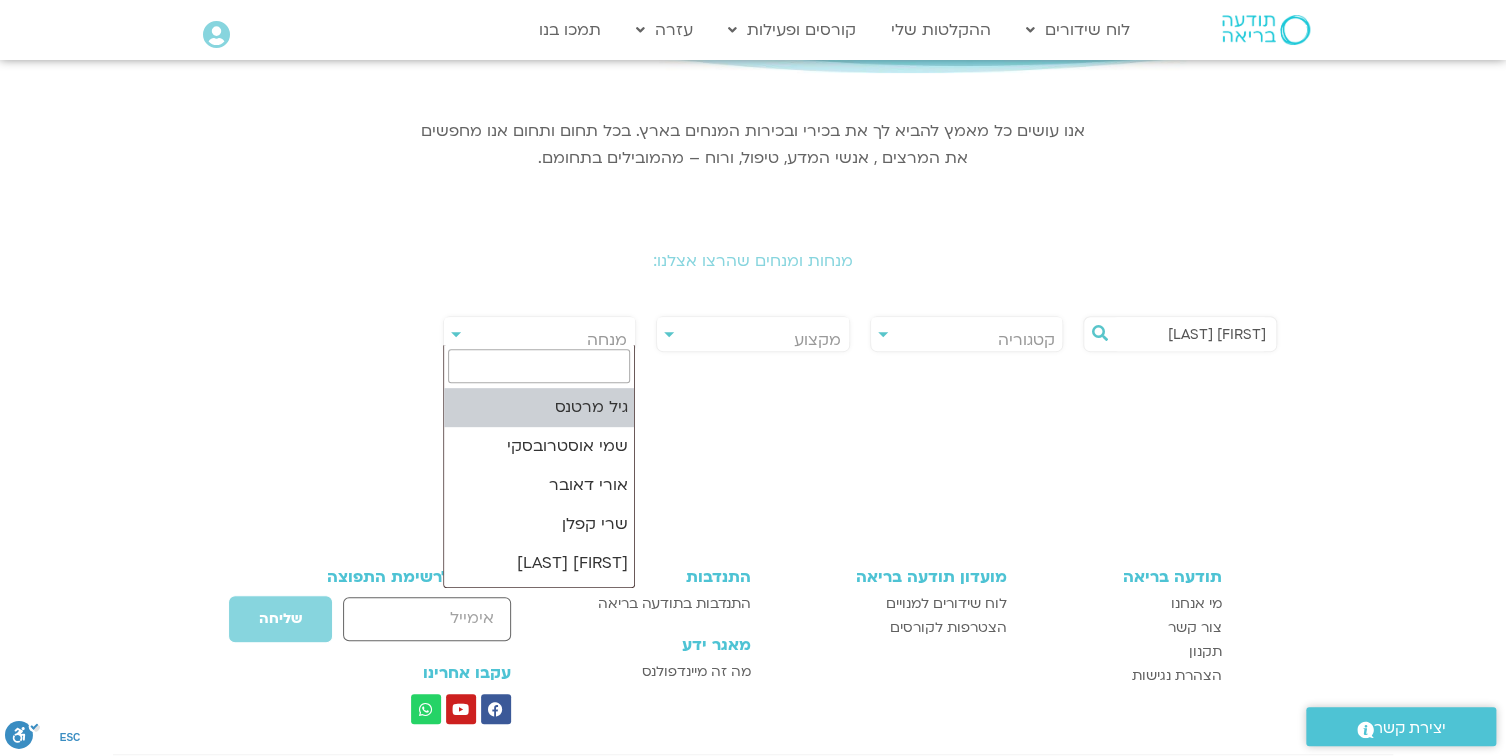 click at bounding box center [539, 366] 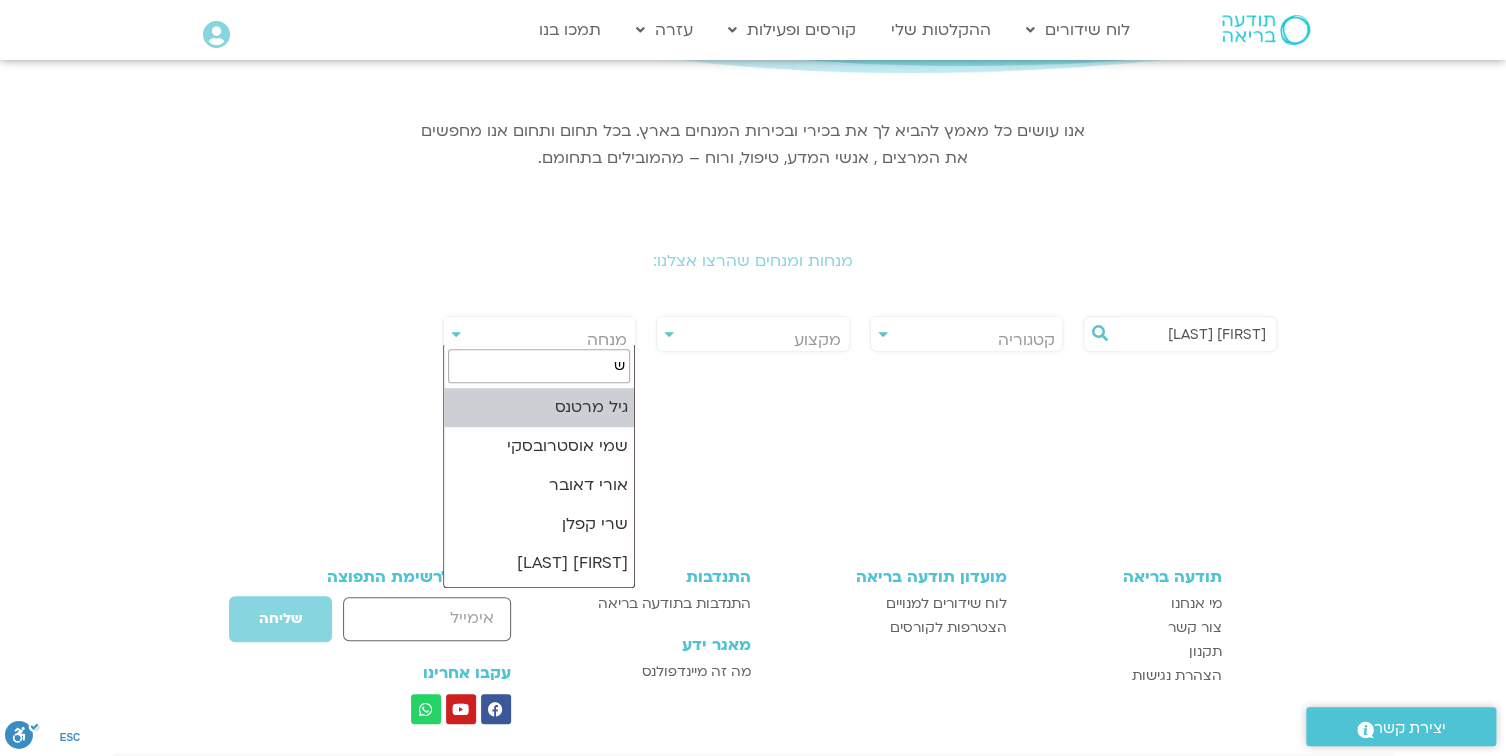 scroll, scrollTop: 0, scrollLeft: 0, axis: both 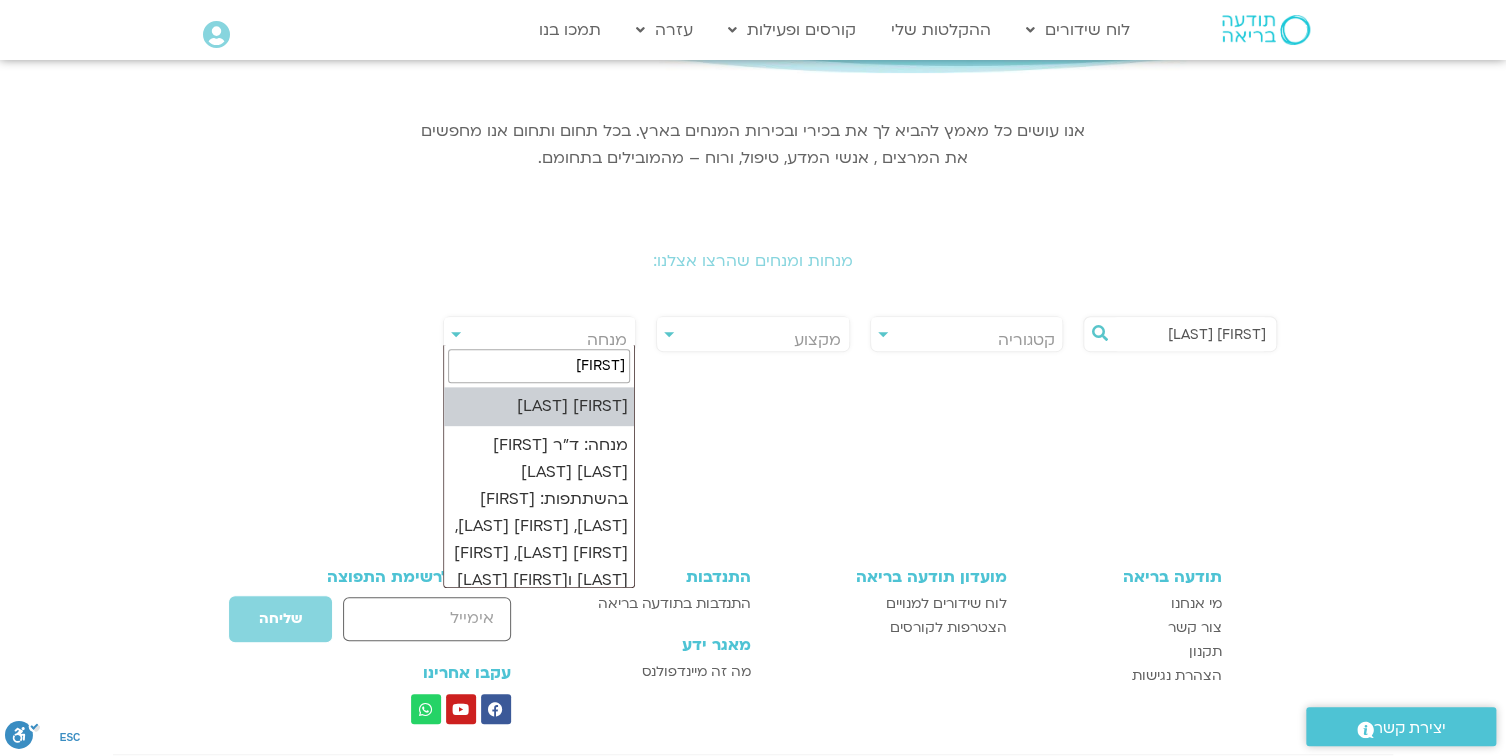type on "שניה" 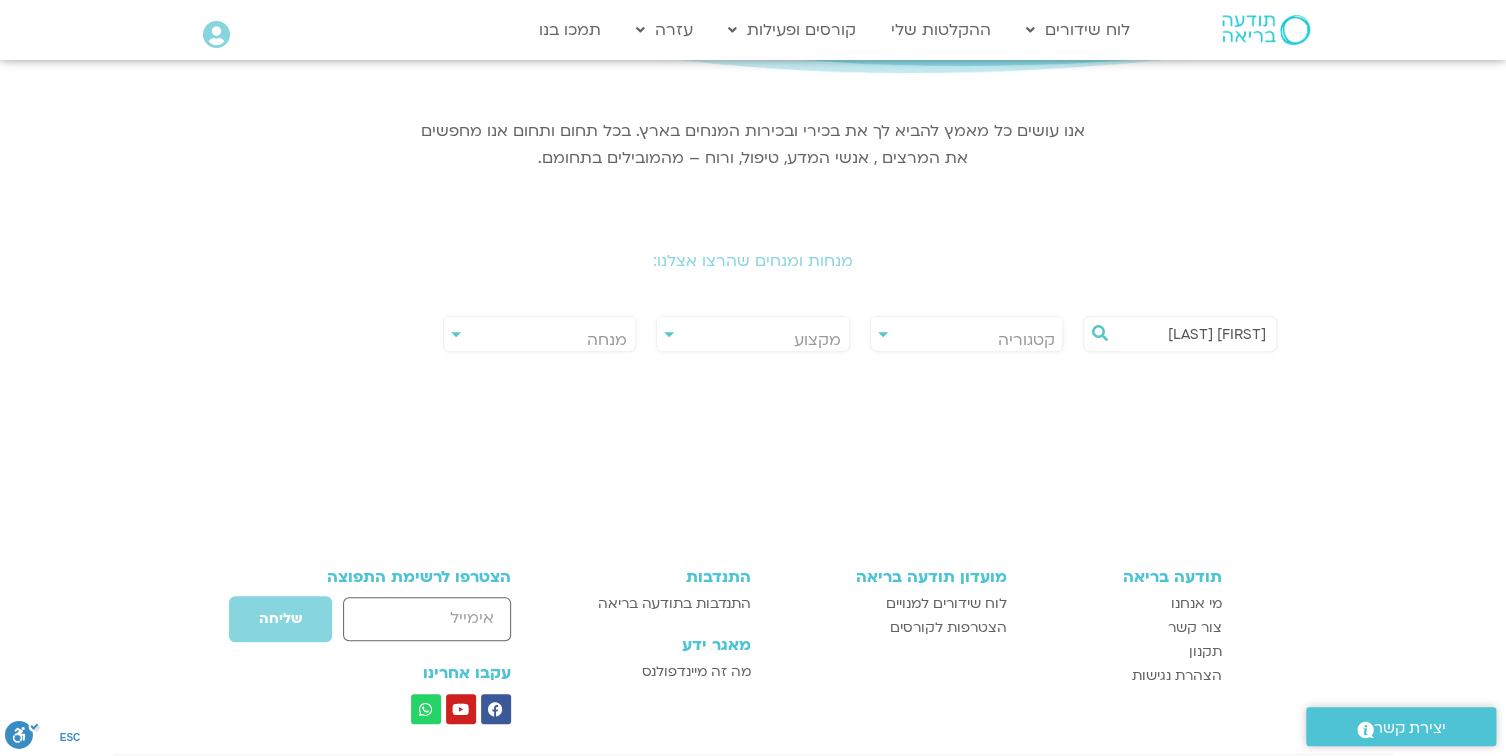 click on "שנייה כהן" at bounding box center (1190, 334) 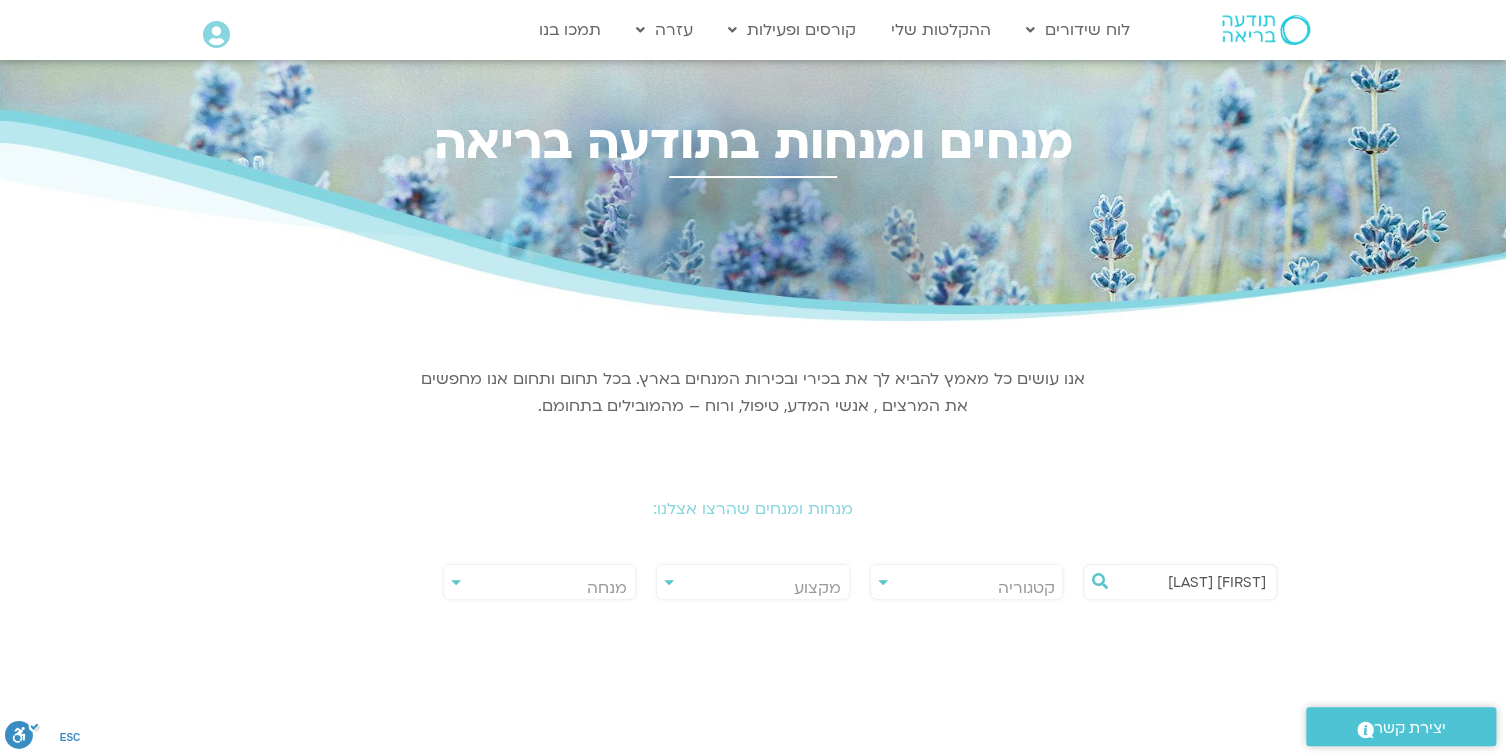 scroll, scrollTop: 0, scrollLeft: 0, axis: both 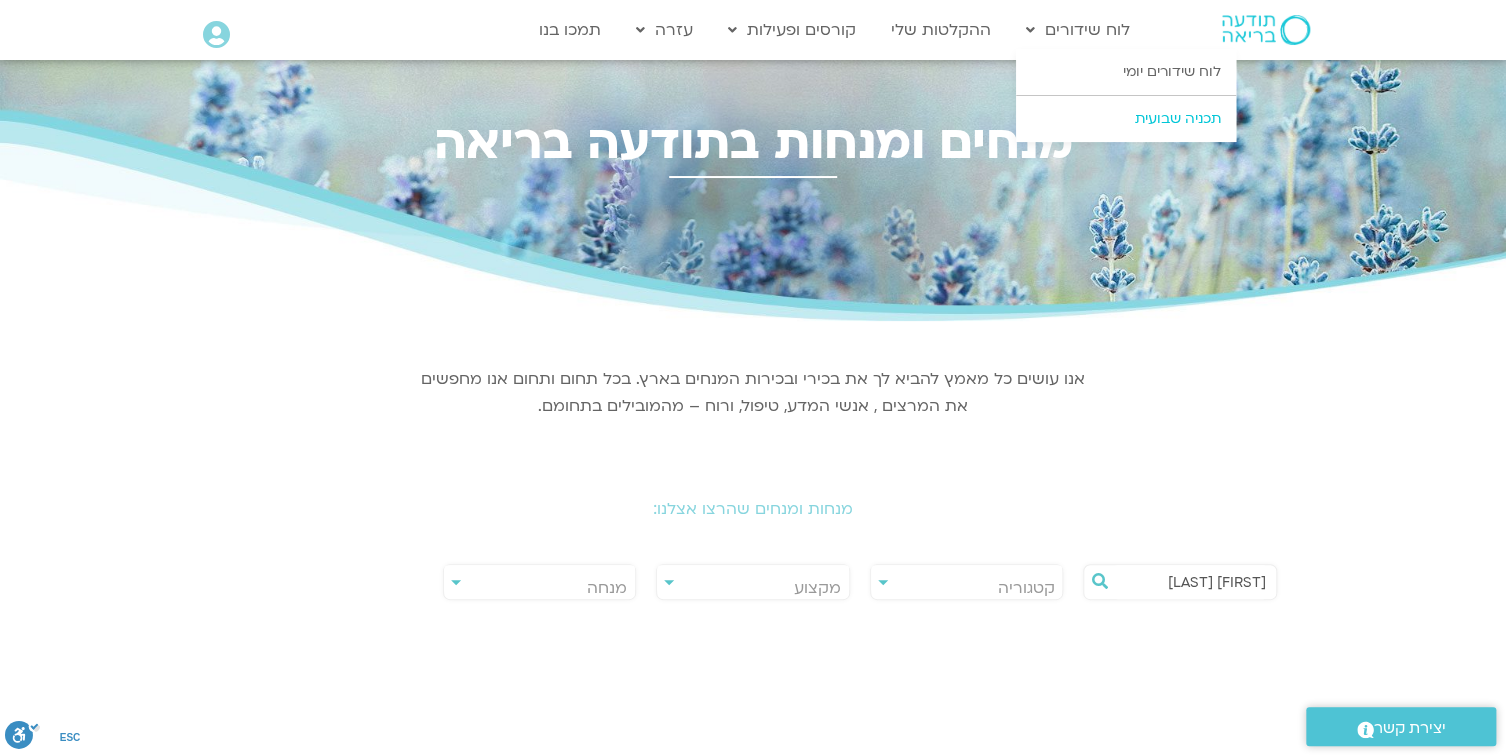 click on "תכניה שבועית" at bounding box center (1126, 119) 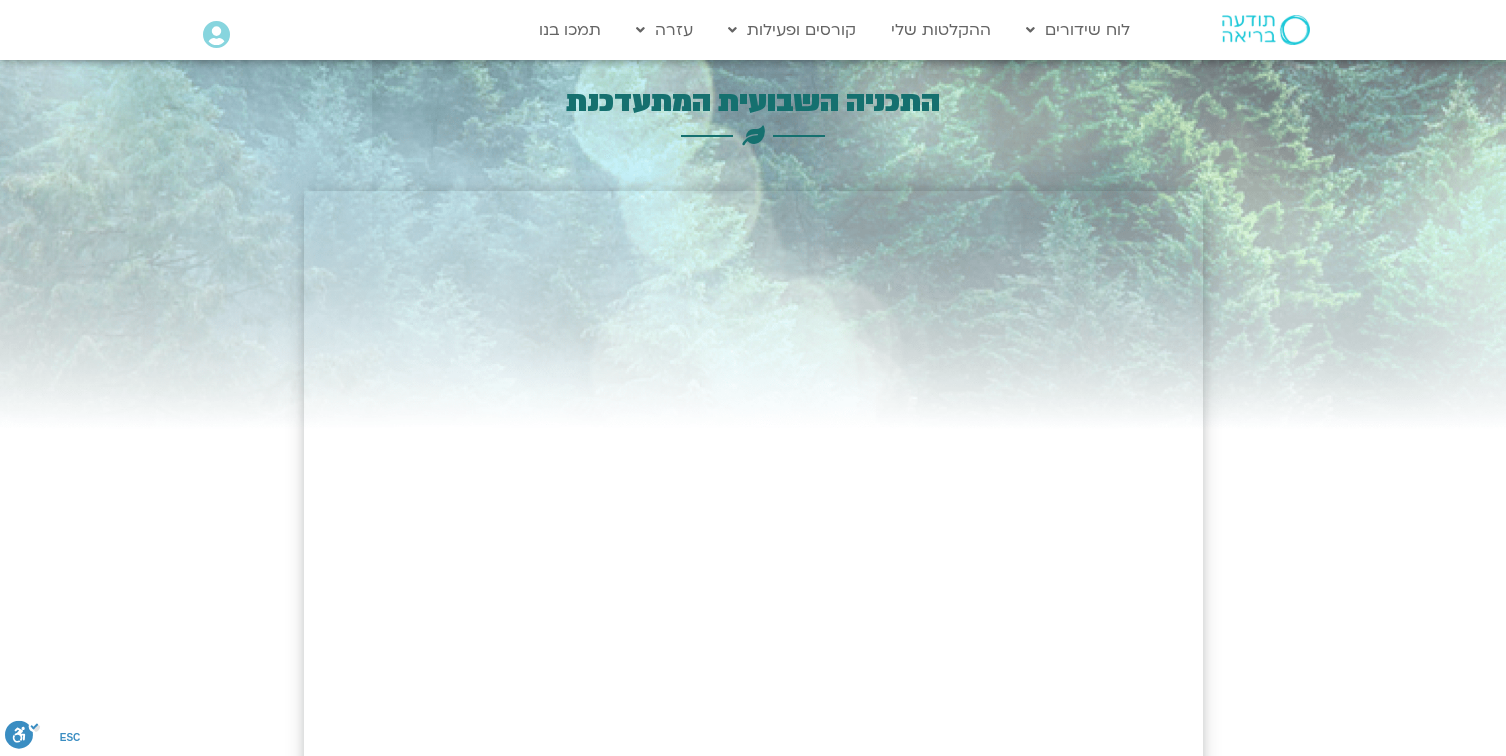 scroll, scrollTop: 0, scrollLeft: 0, axis: both 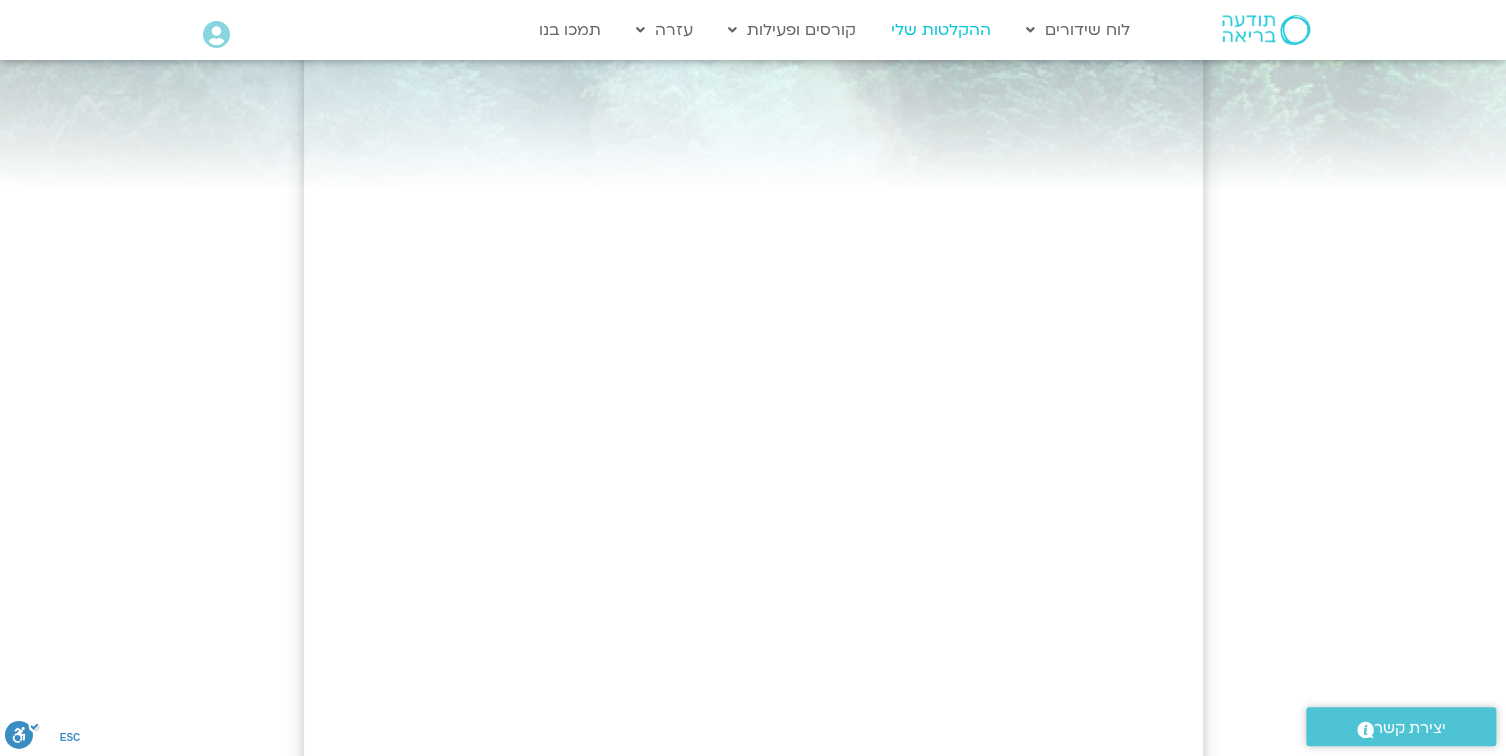 click on "ההקלטות שלי" at bounding box center [941, 30] 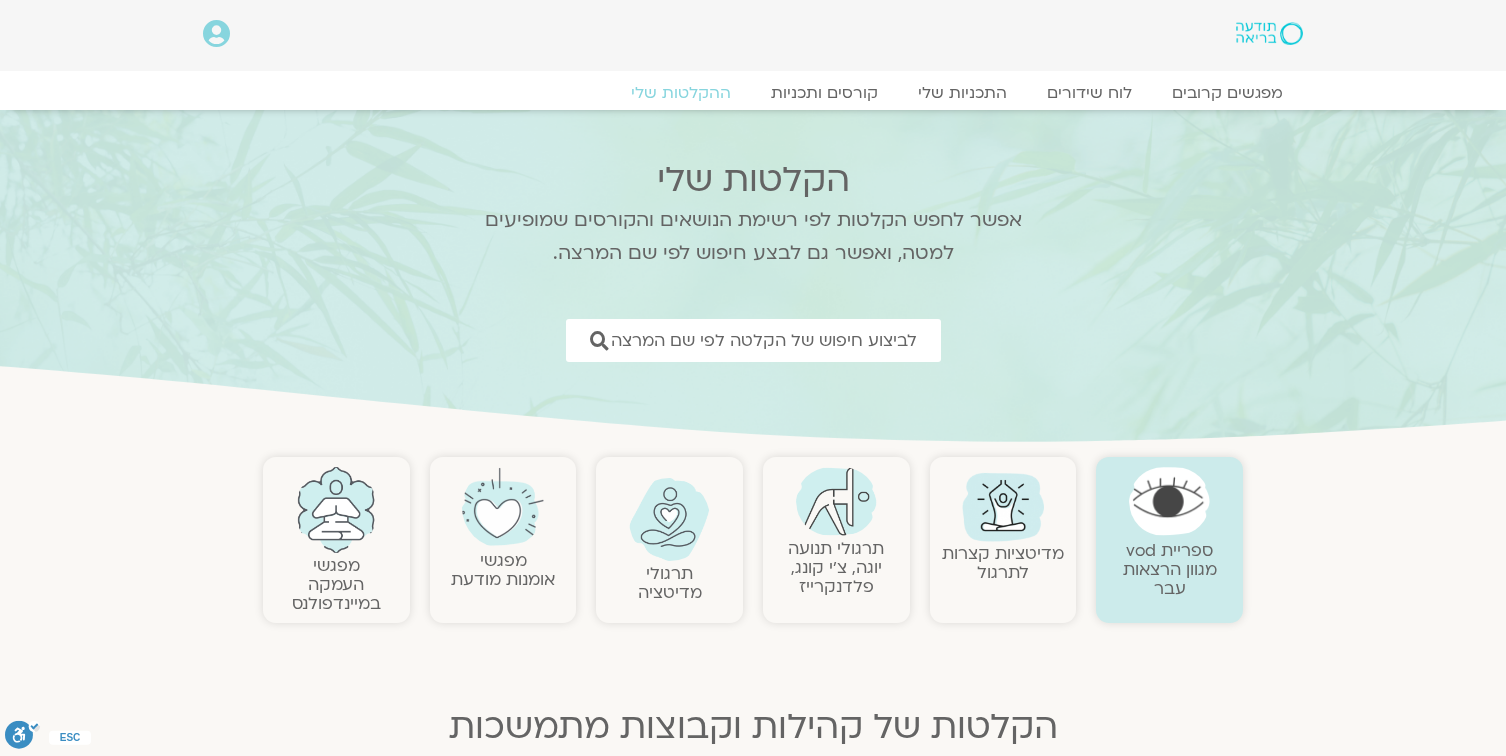 scroll, scrollTop: 0, scrollLeft: 0, axis: both 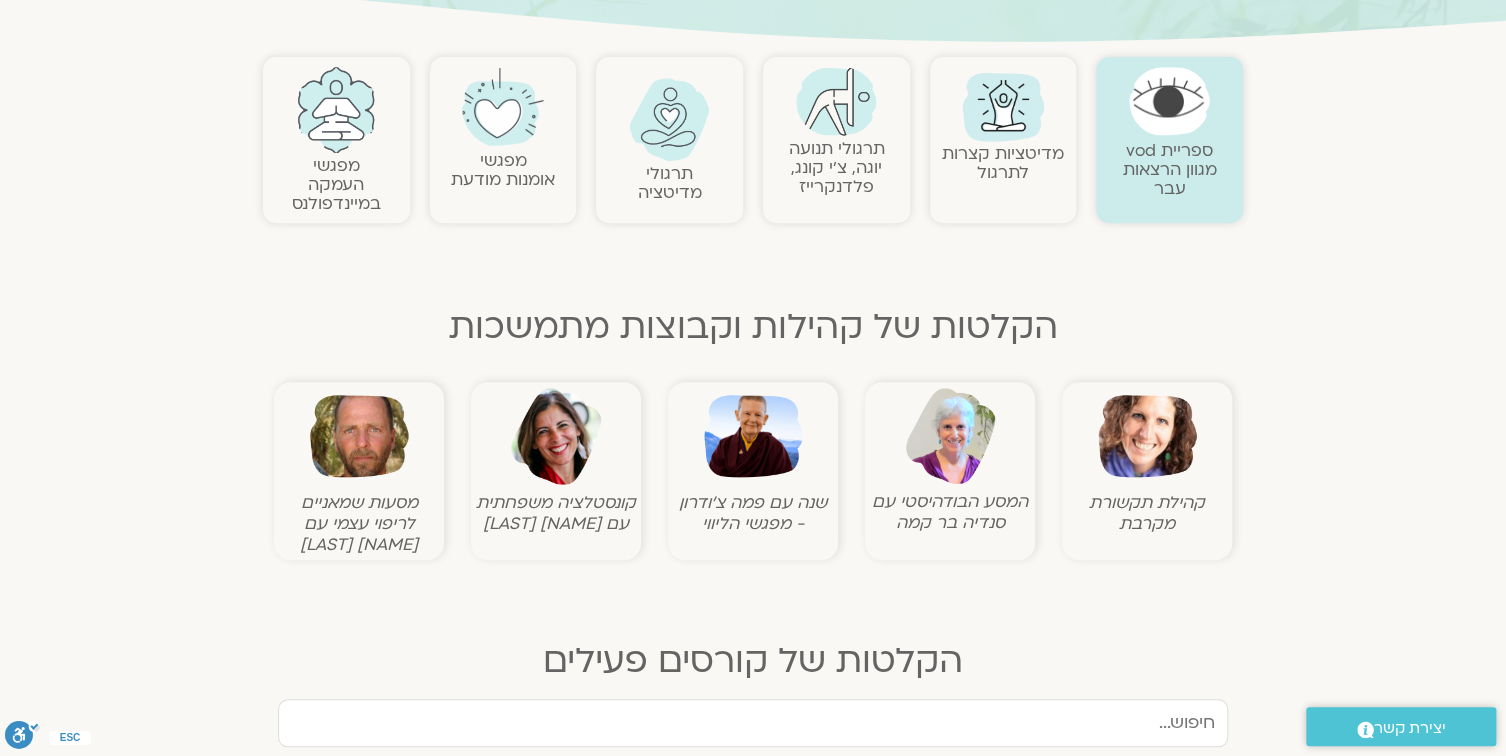 click at bounding box center [1147, 436] 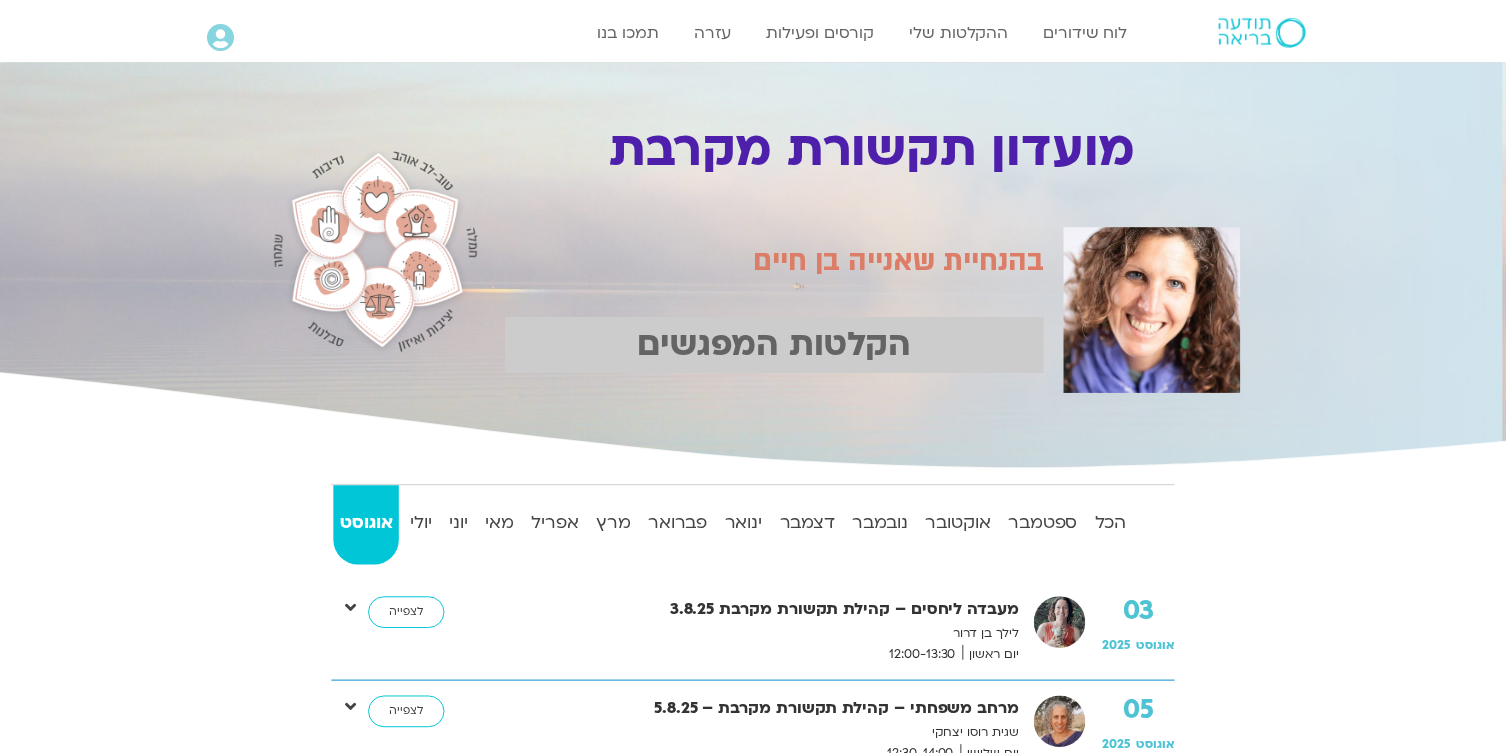 scroll, scrollTop: 0, scrollLeft: 0, axis: both 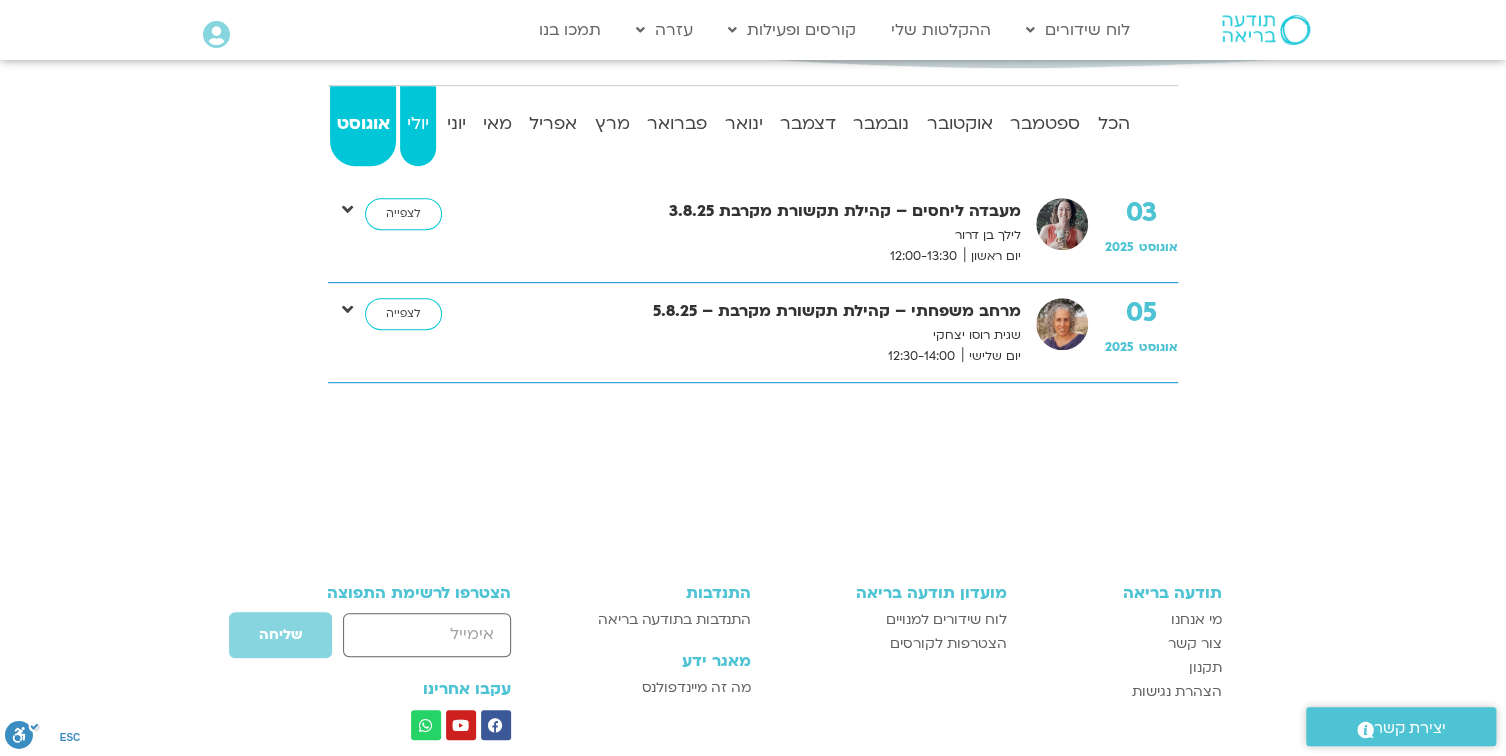 click on "יולי" at bounding box center (417, 124) 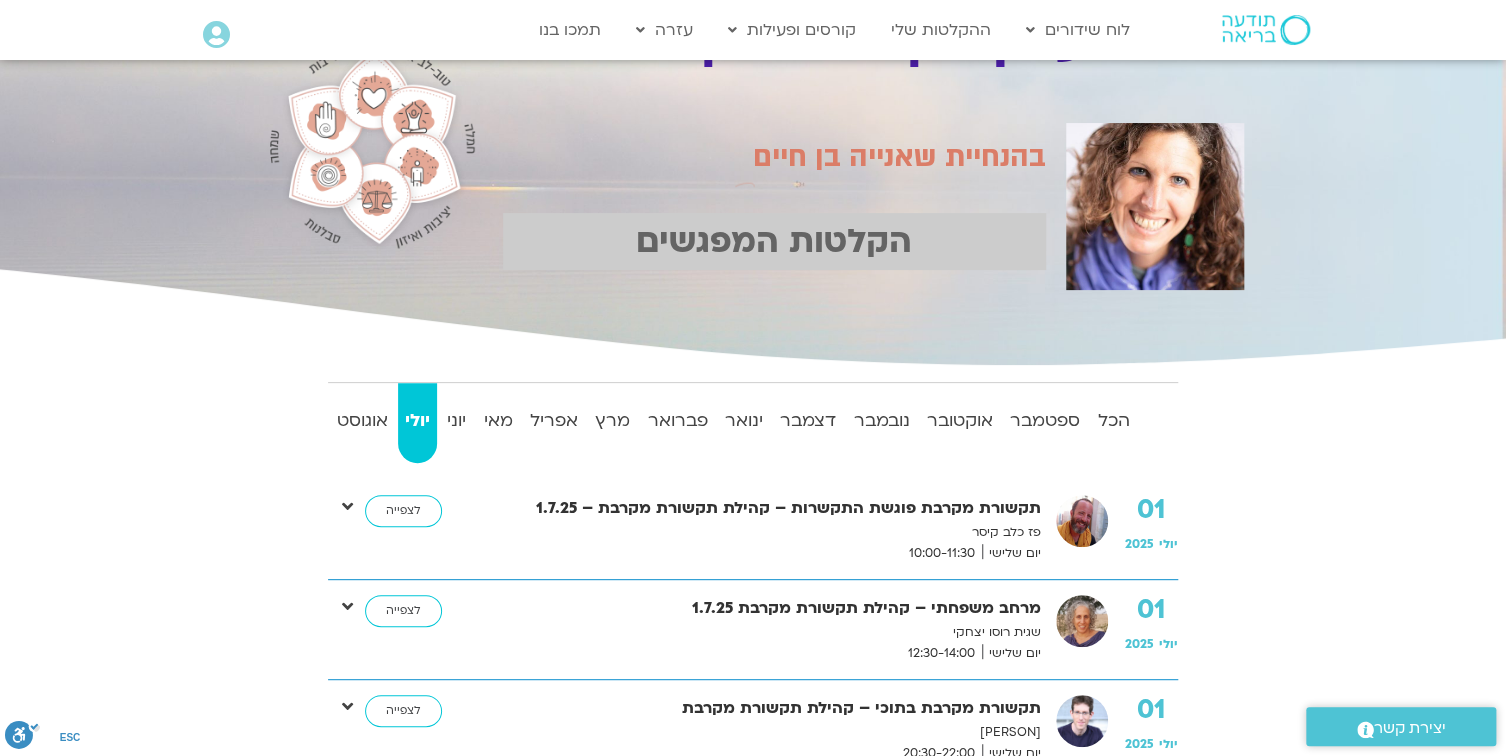 scroll, scrollTop: 0, scrollLeft: 0, axis: both 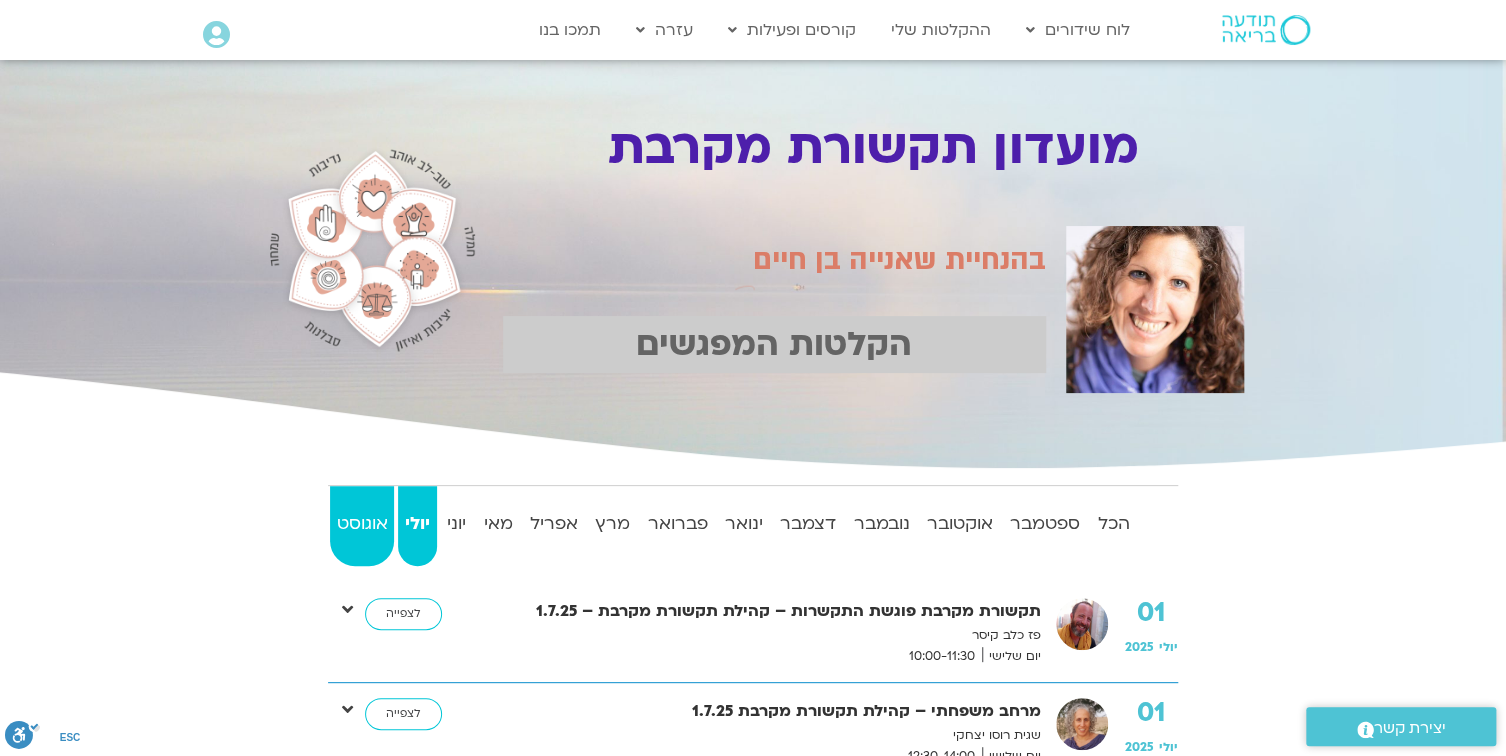 click on "אוגוסט" at bounding box center [362, 524] 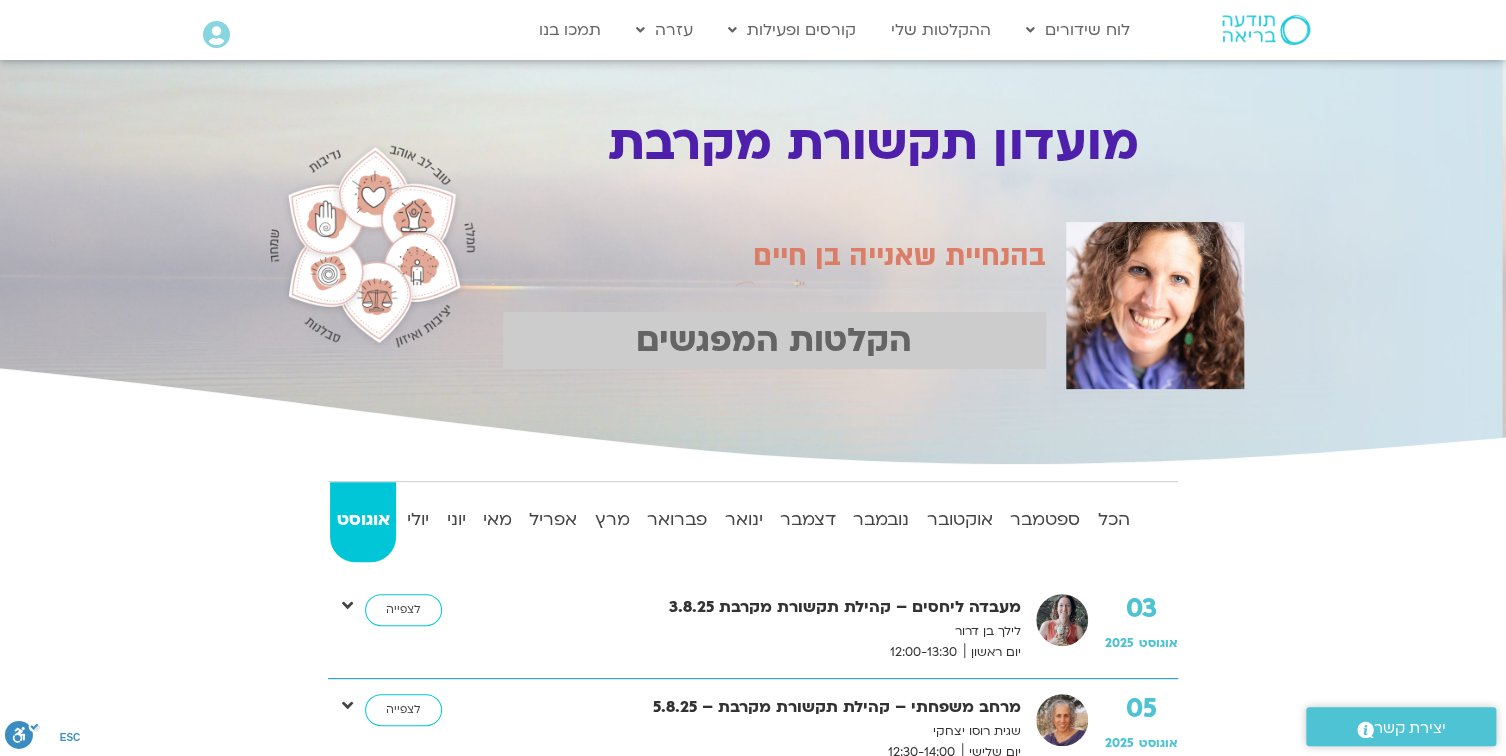 scroll, scrollTop: 0, scrollLeft: 0, axis: both 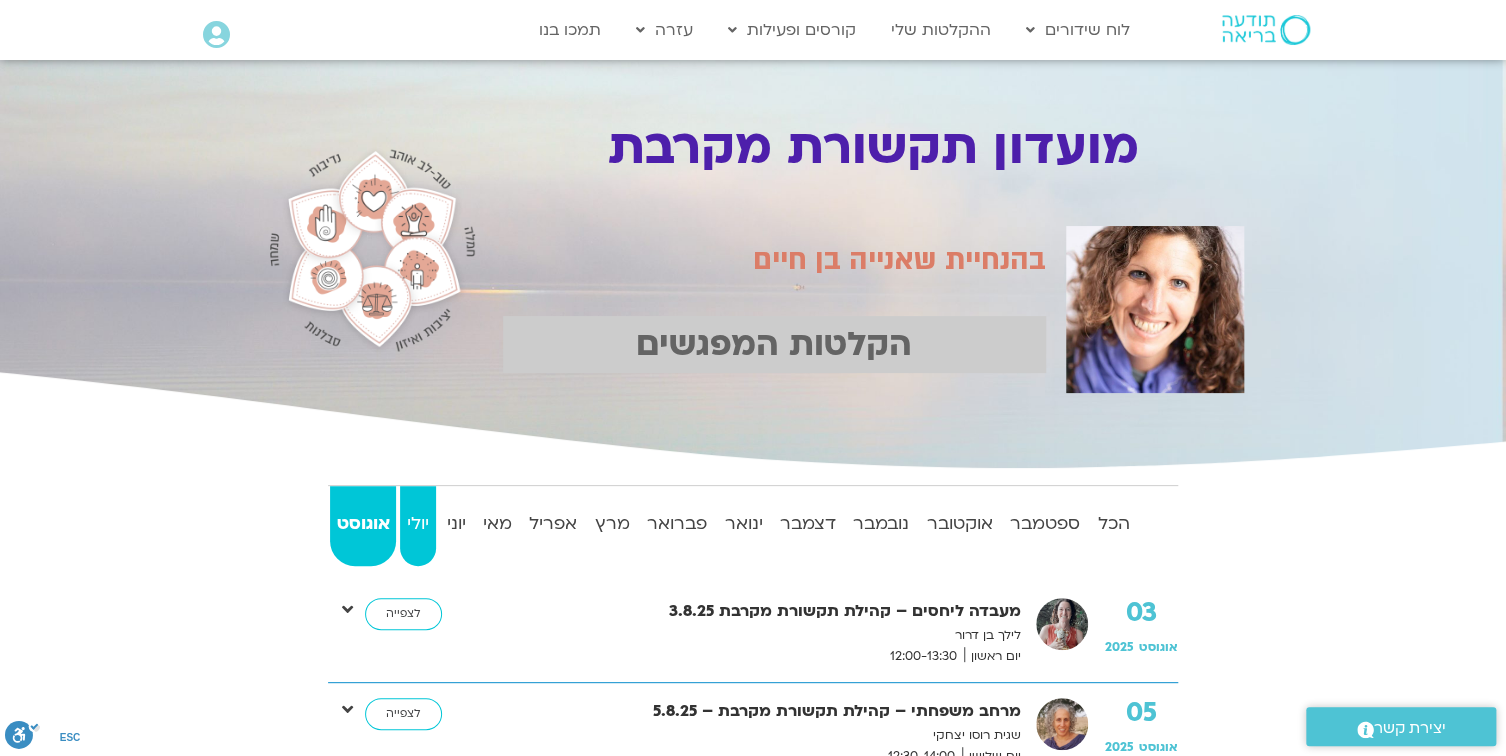 click on "יולי" at bounding box center [417, 524] 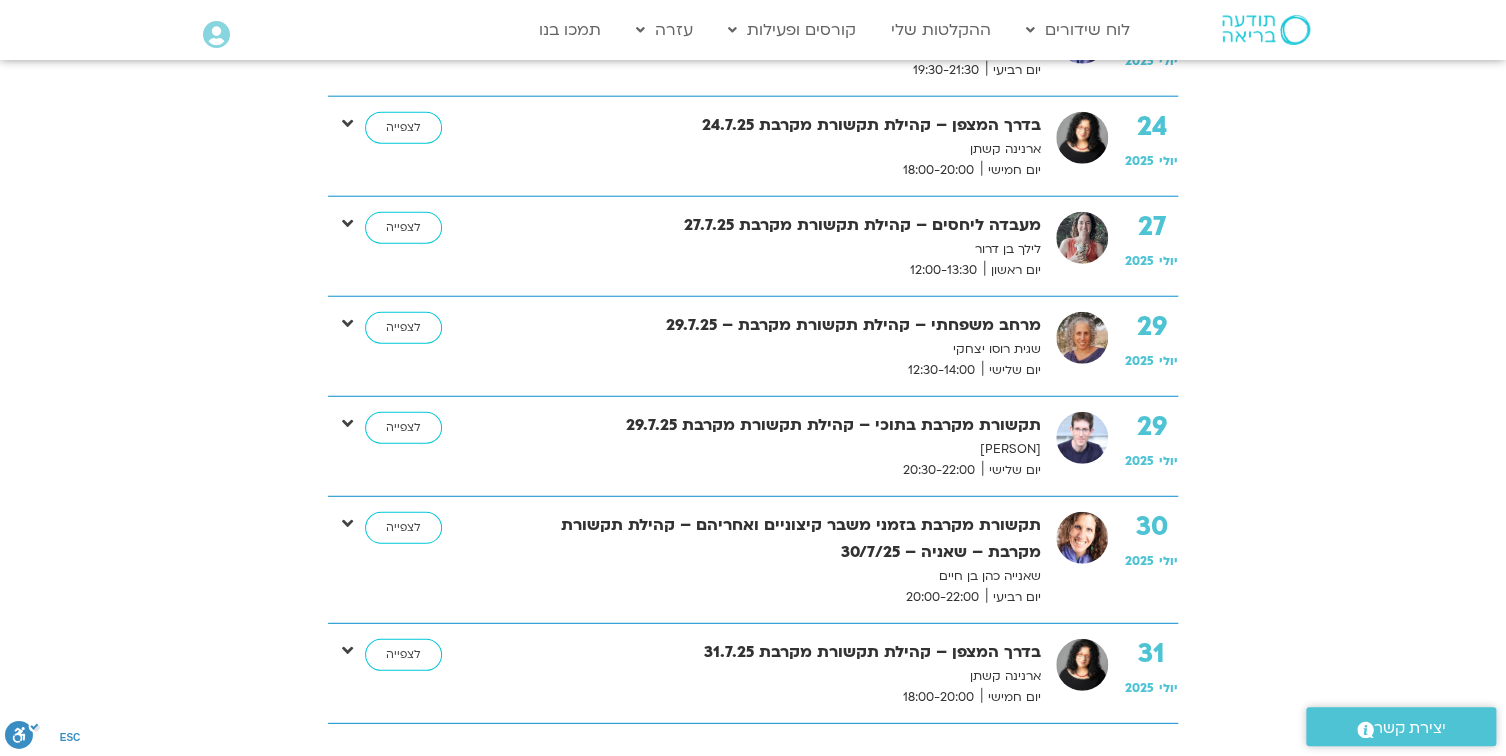 scroll, scrollTop: 2480, scrollLeft: 0, axis: vertical 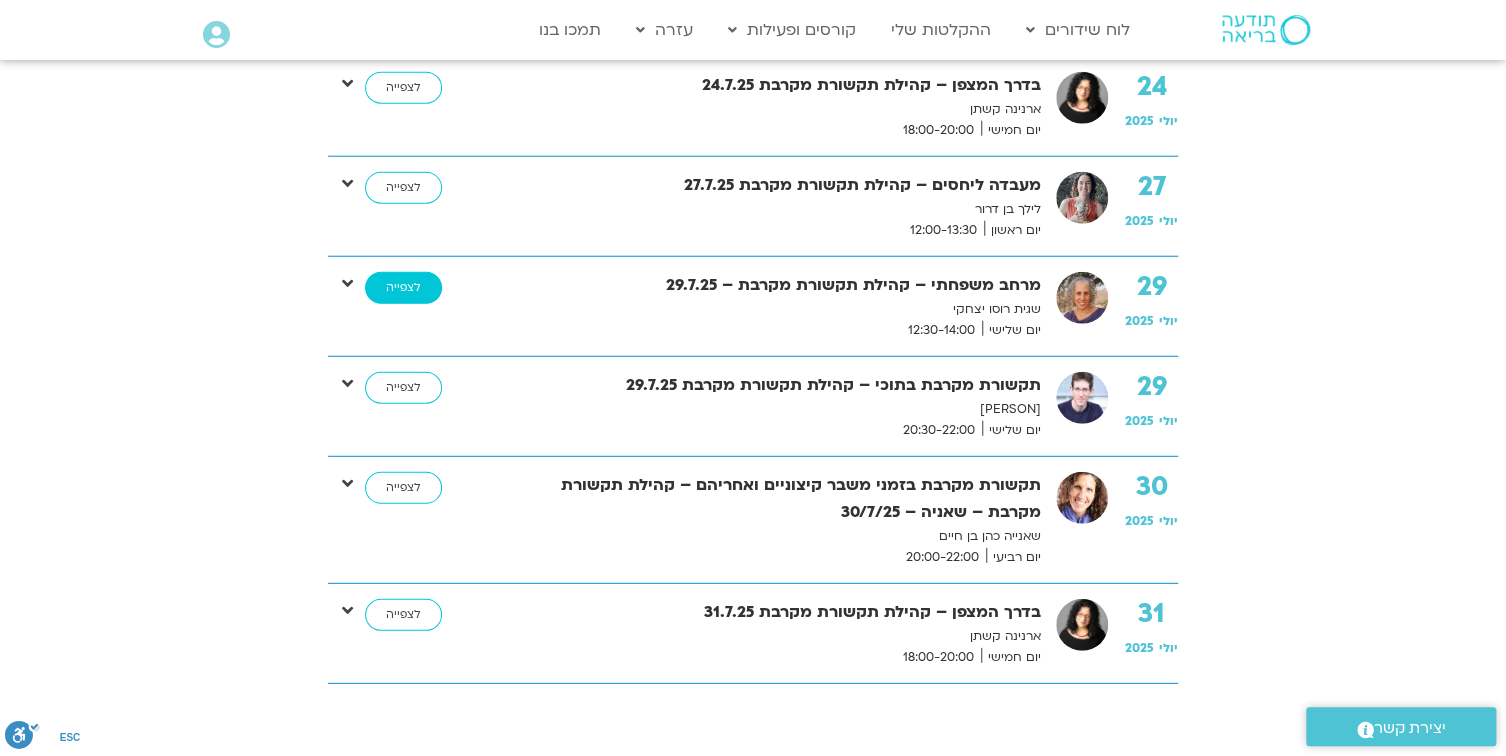 click on "לצפייה" at bounding box center [403, 288] 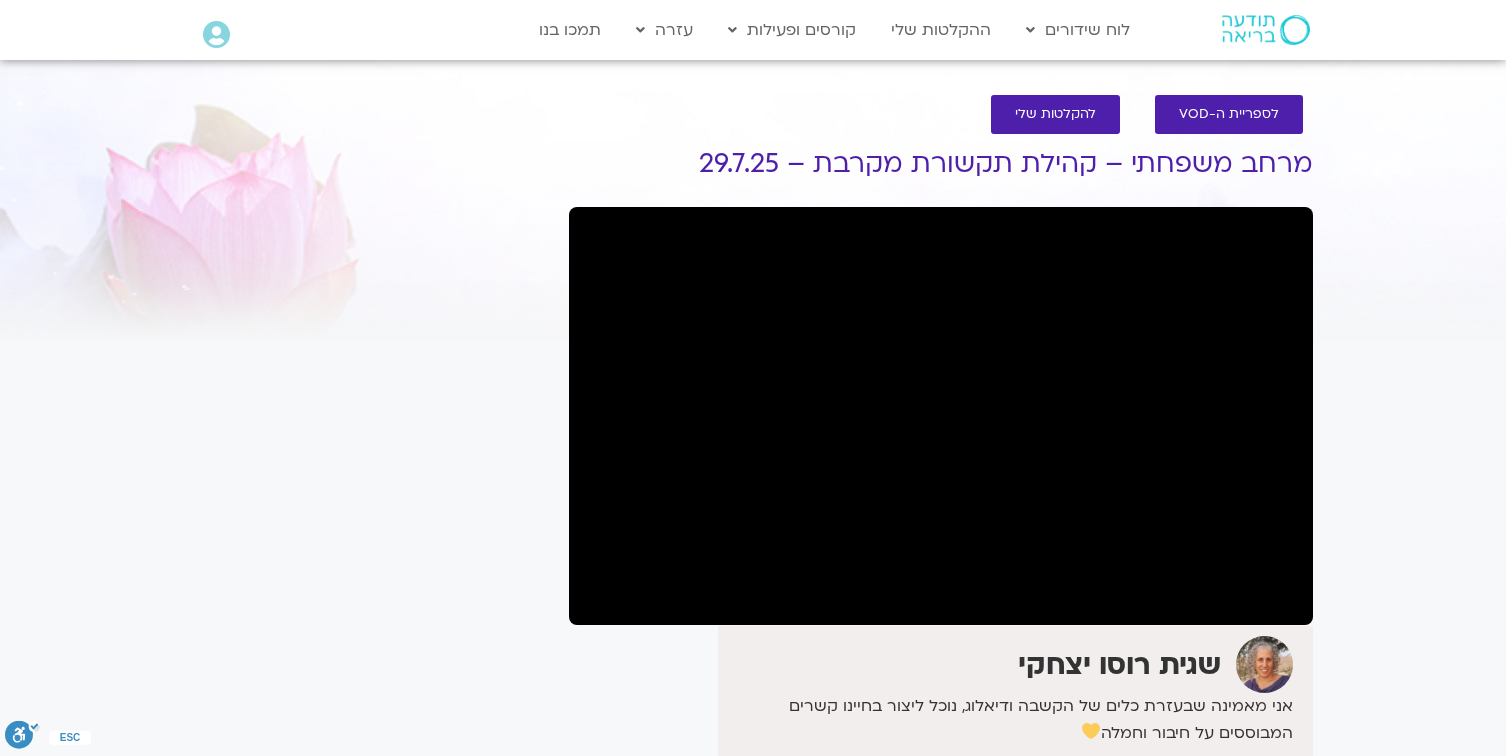 scroll, scrollTop: 0, scrollLeft: 0, axis: both 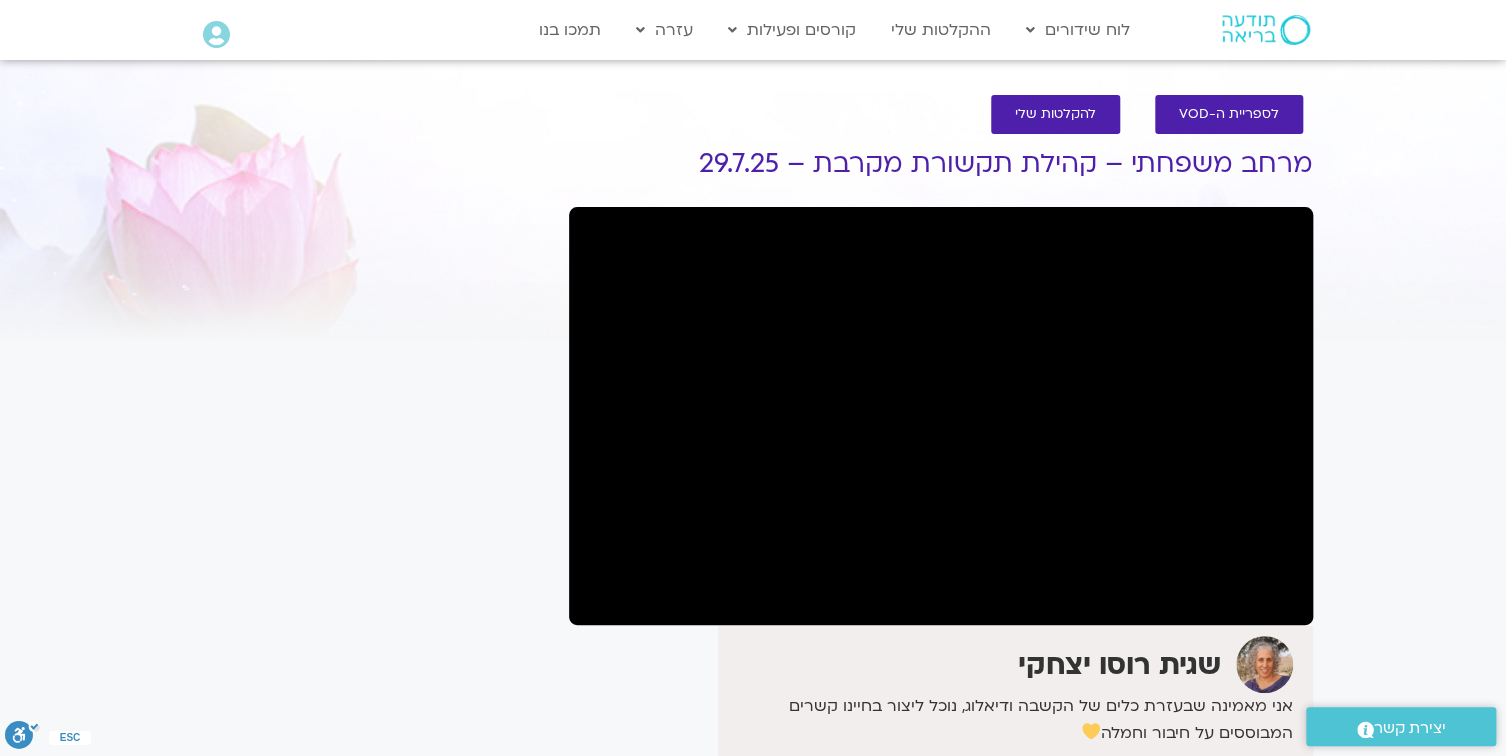 click on "It seems we can't find what you're looking for.
It seems we can't find what you're looking for." at bounding box center (371, 633) 